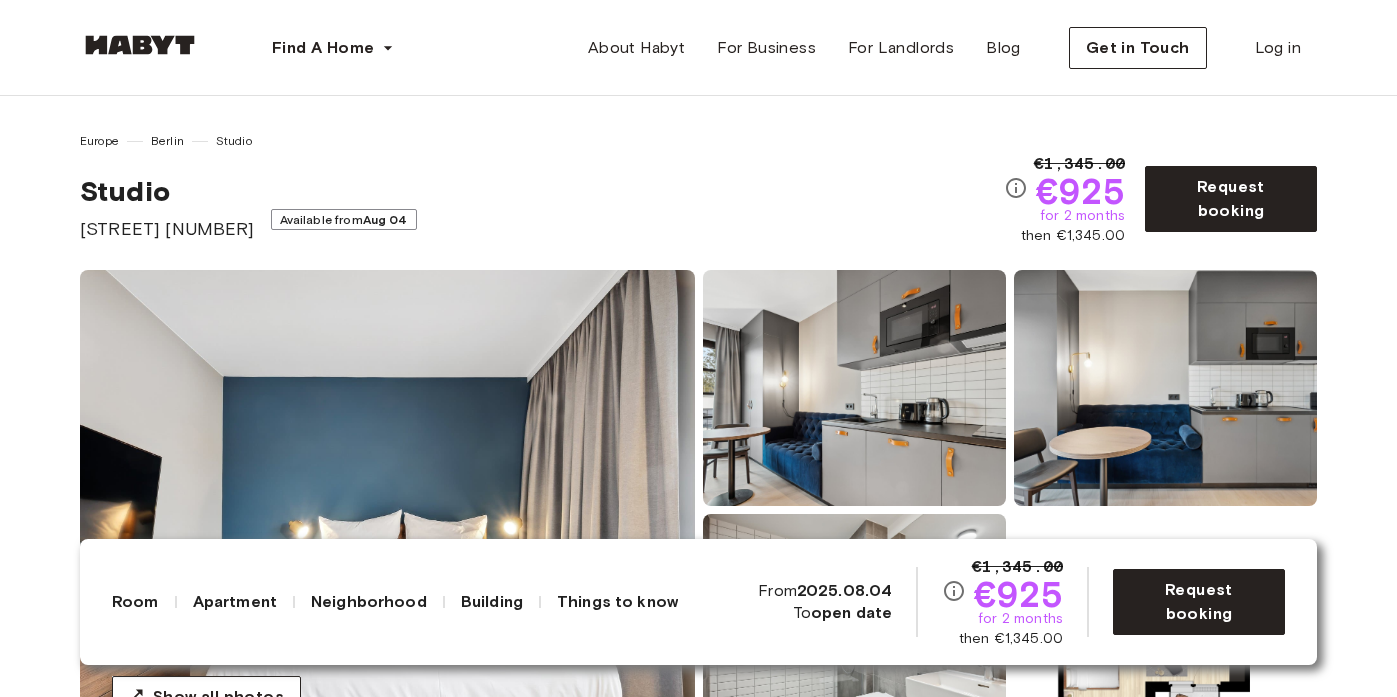 scroll, scrollTop: 317, scrollLeft: 0, axis: vertical 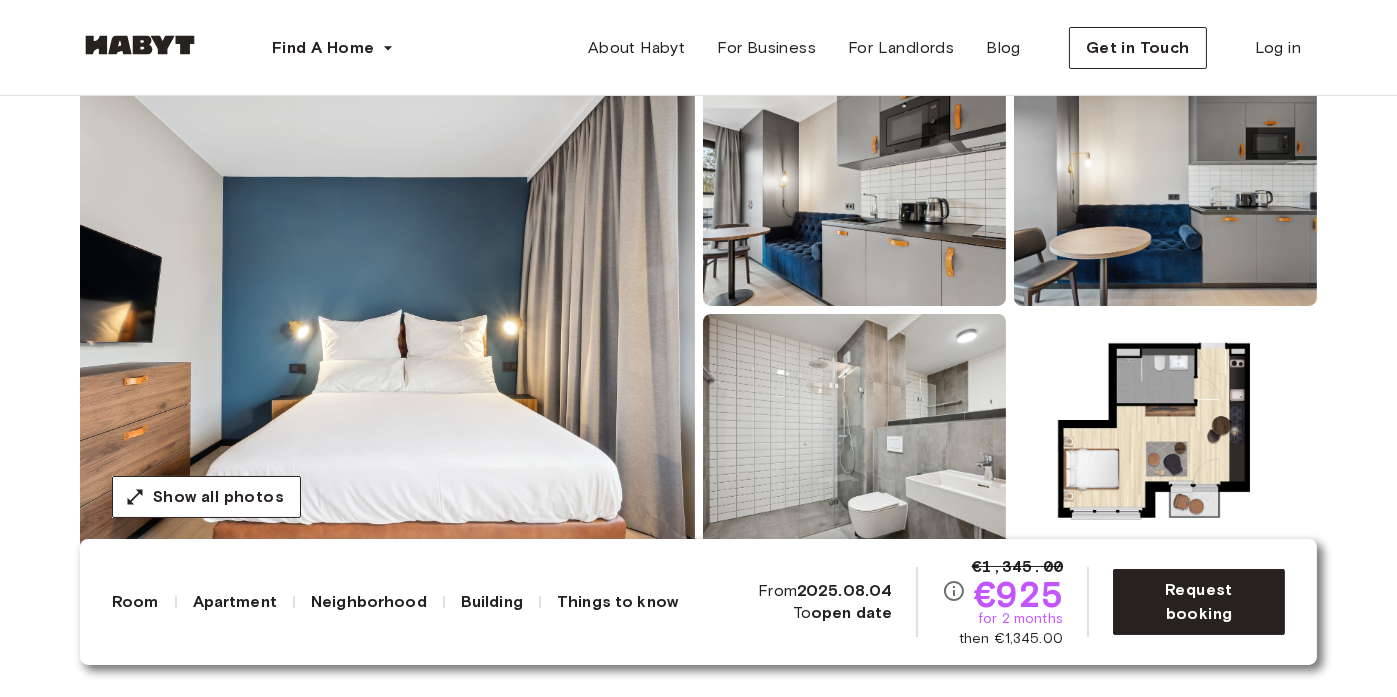 click at bounding box center [387, 310] 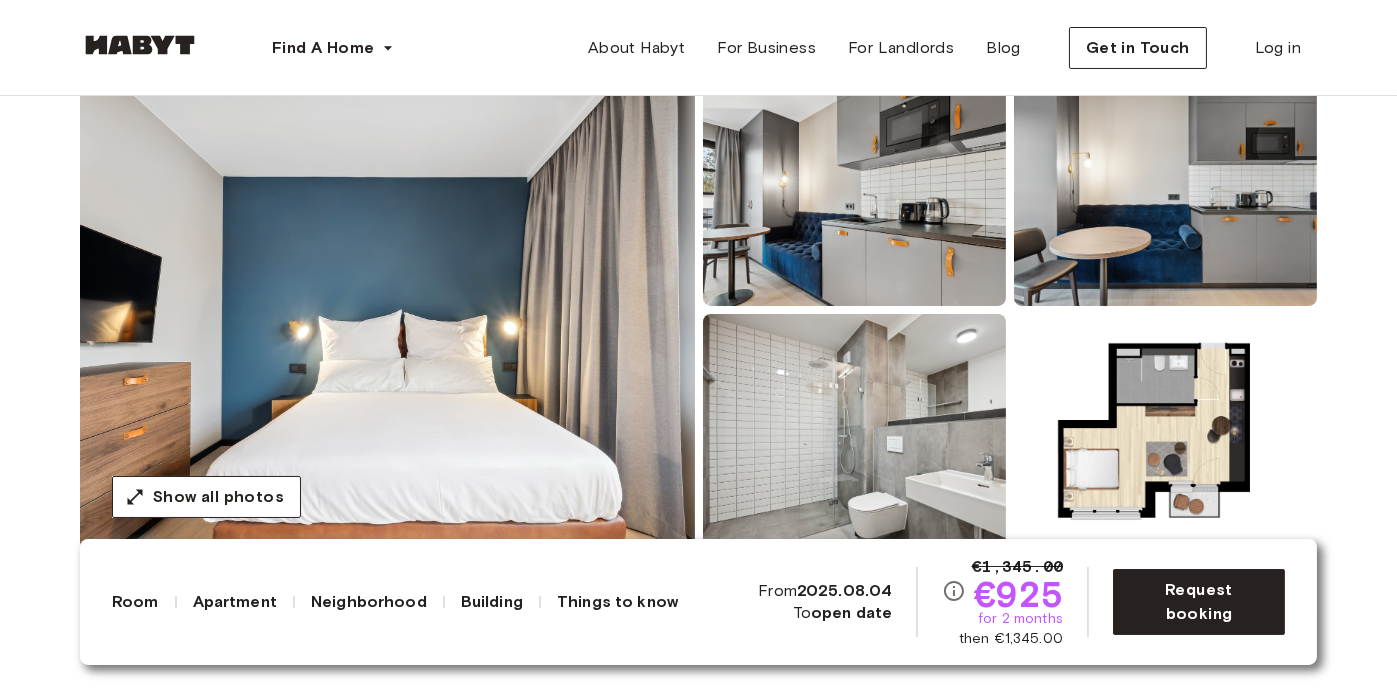 click at bounding box center (1165, 188) 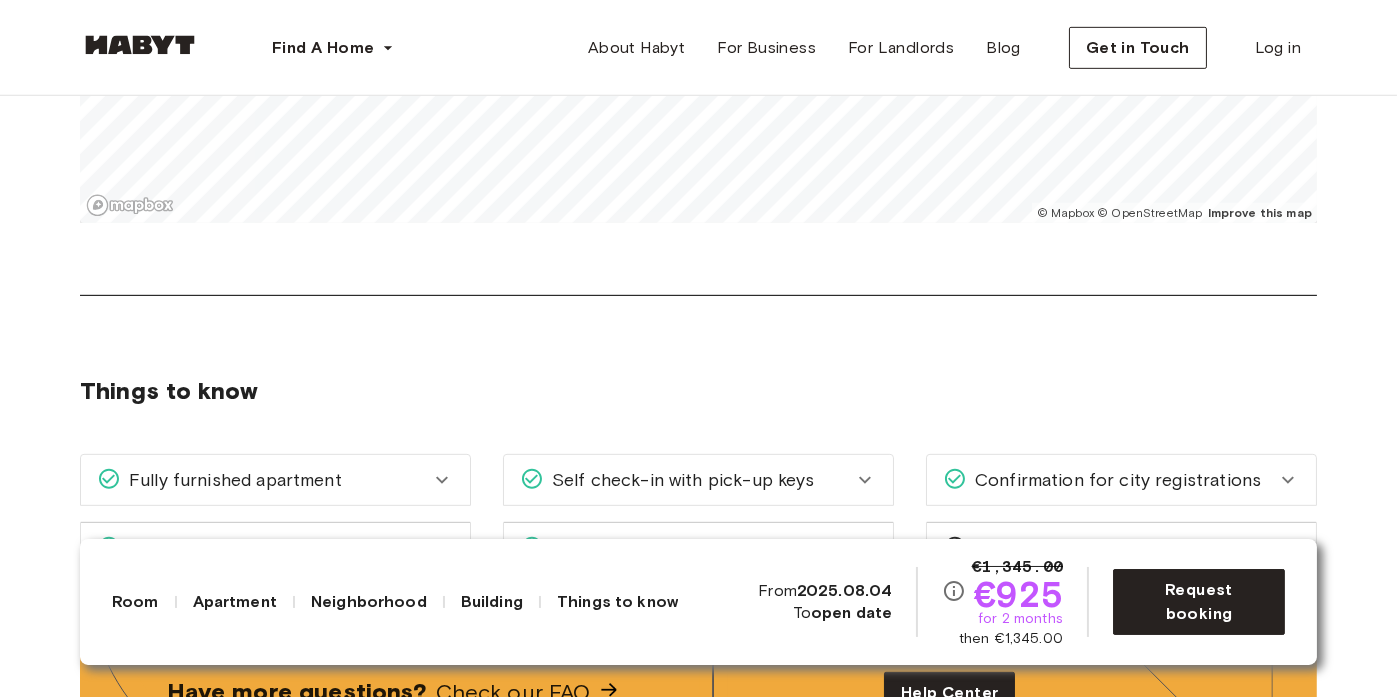 scroll, scrollTop: 2500, scrollLeft: 0, axis: vertical 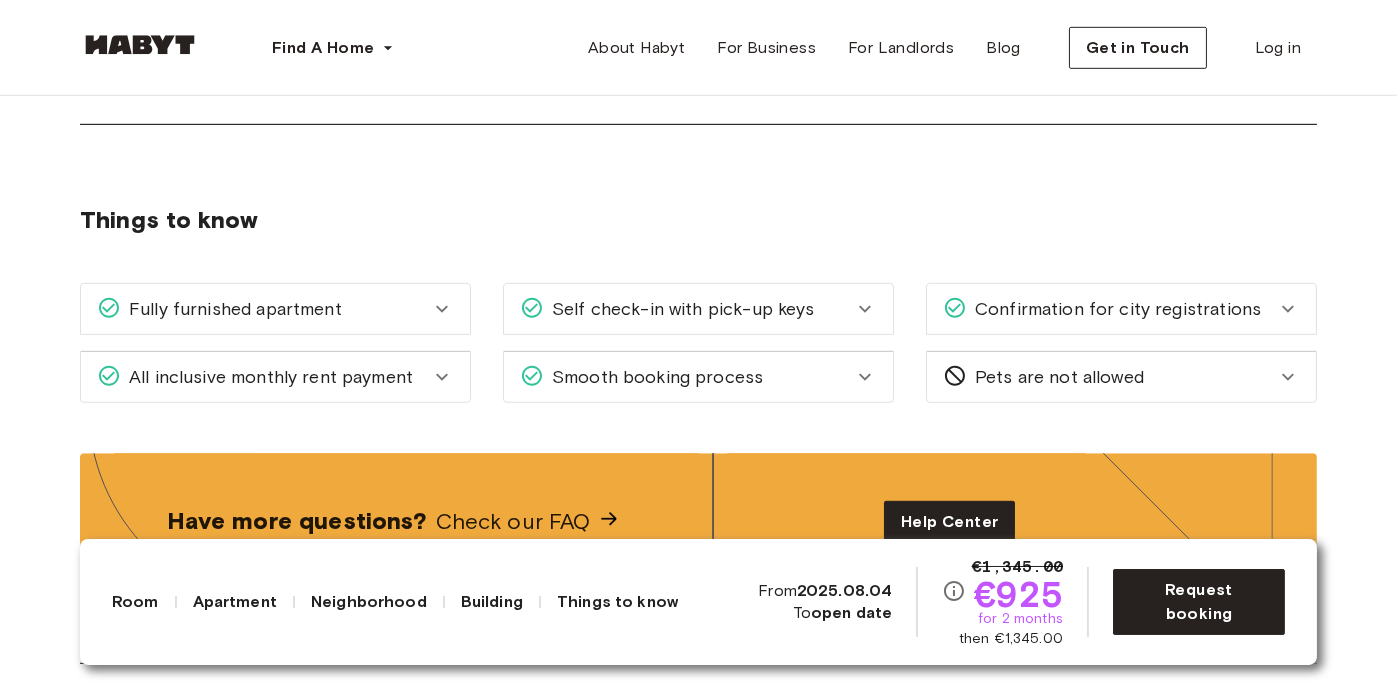 click on "Things to know" at bounding box center (698, 220) 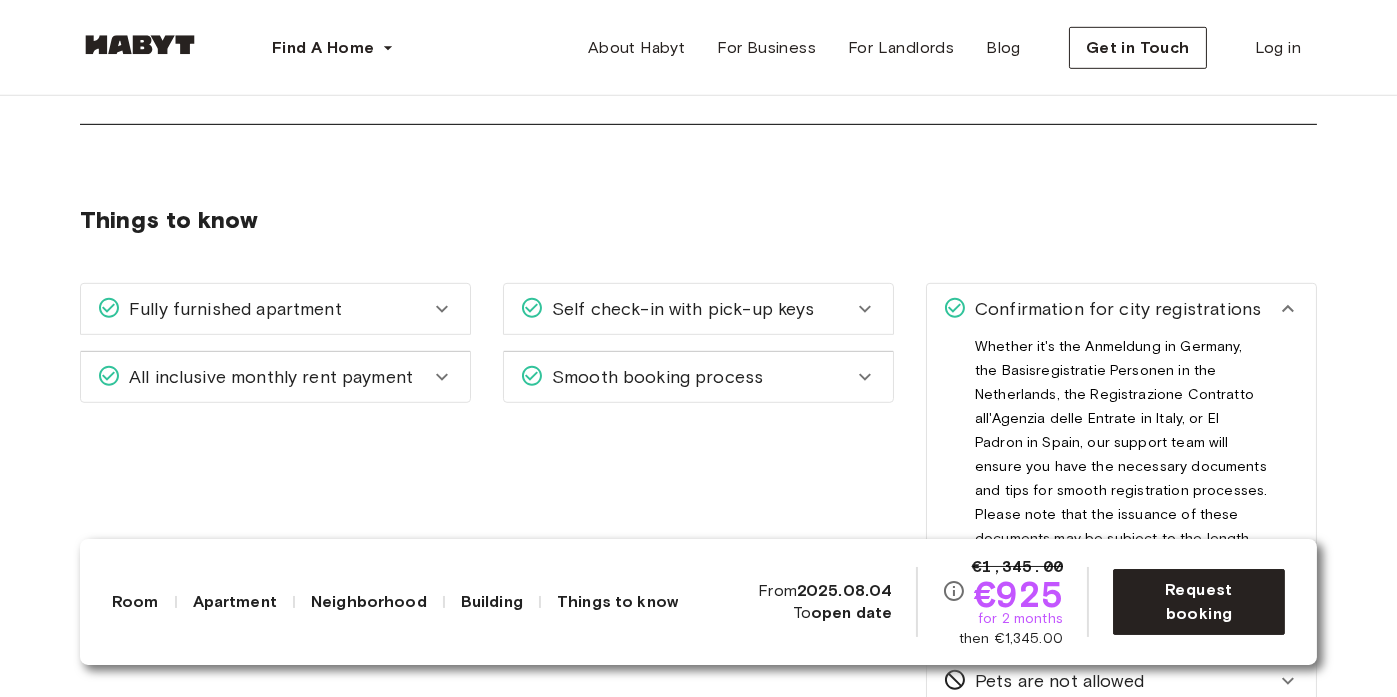 click on "Confirmation for city registrations" at bounding box center (1114, 309) 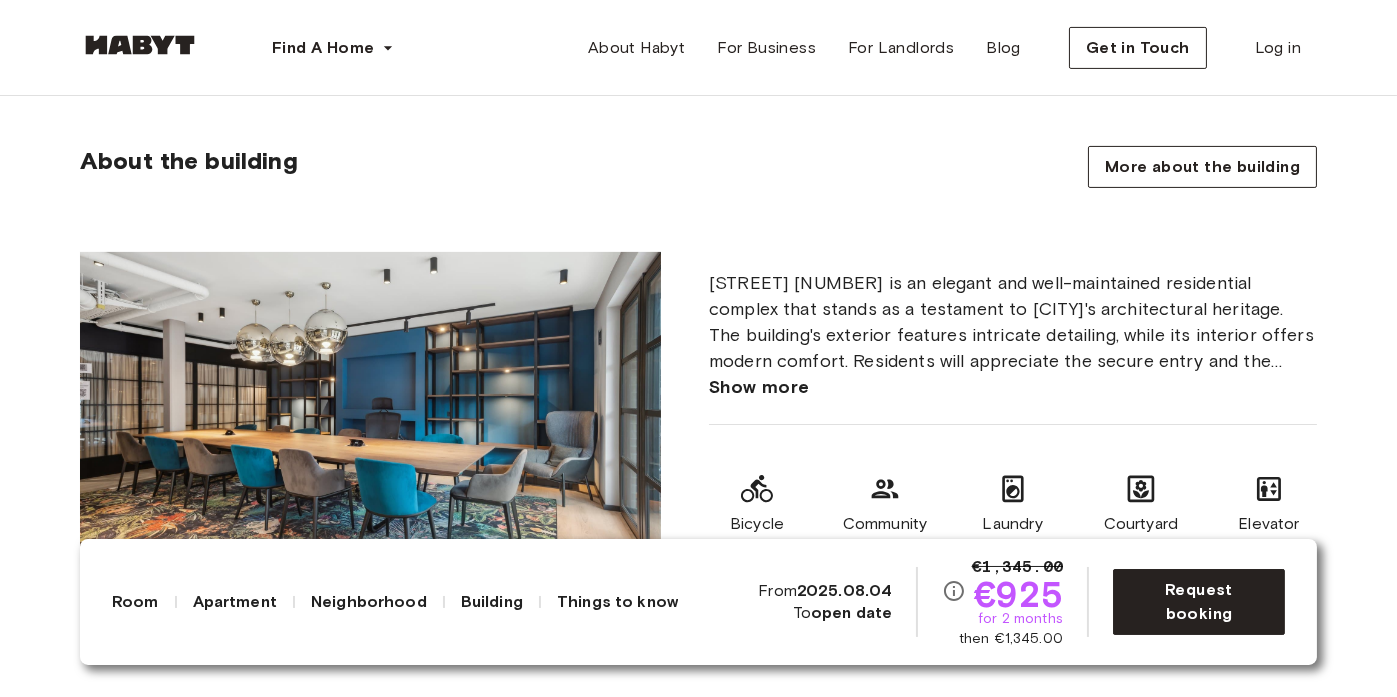 scroll, scrollTop: 942, scrollLeft: 0, axis: vertical 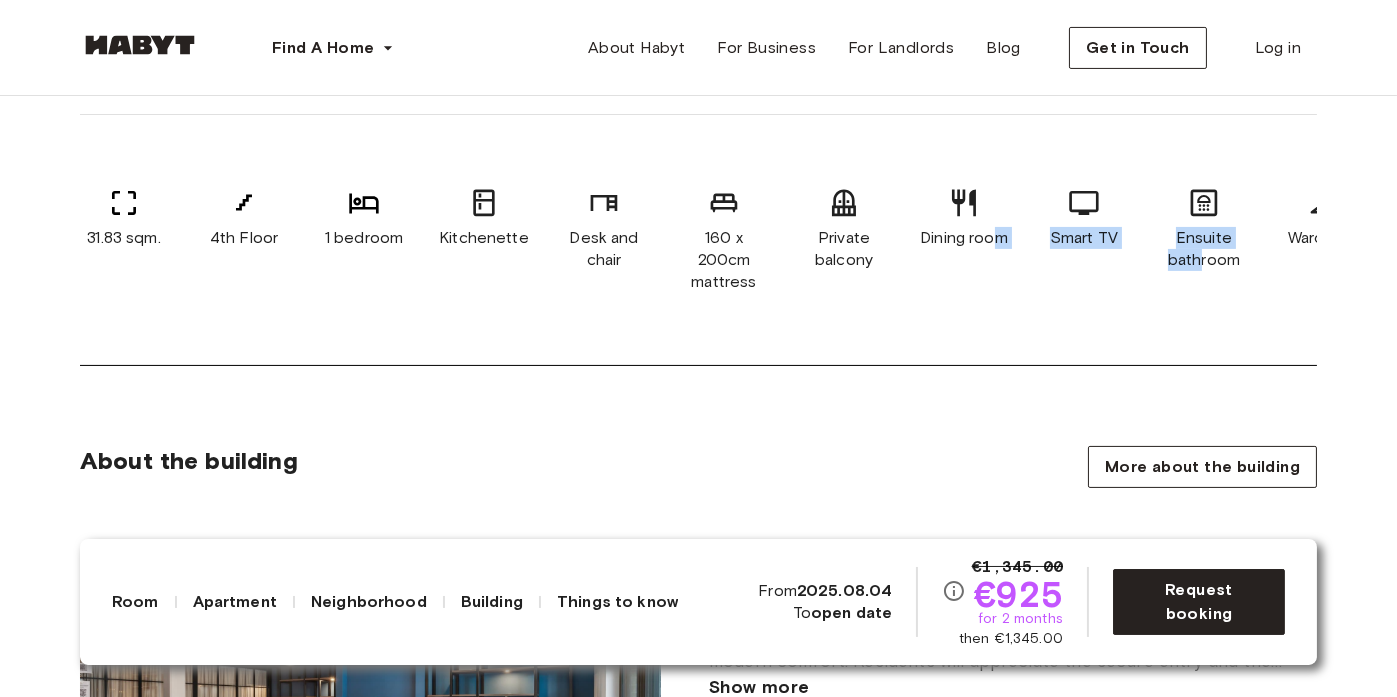 drag, startPoint x: 1197, startPoint y: 252, endPoint x: 970, endPoint y: 257, distance: 227.05505 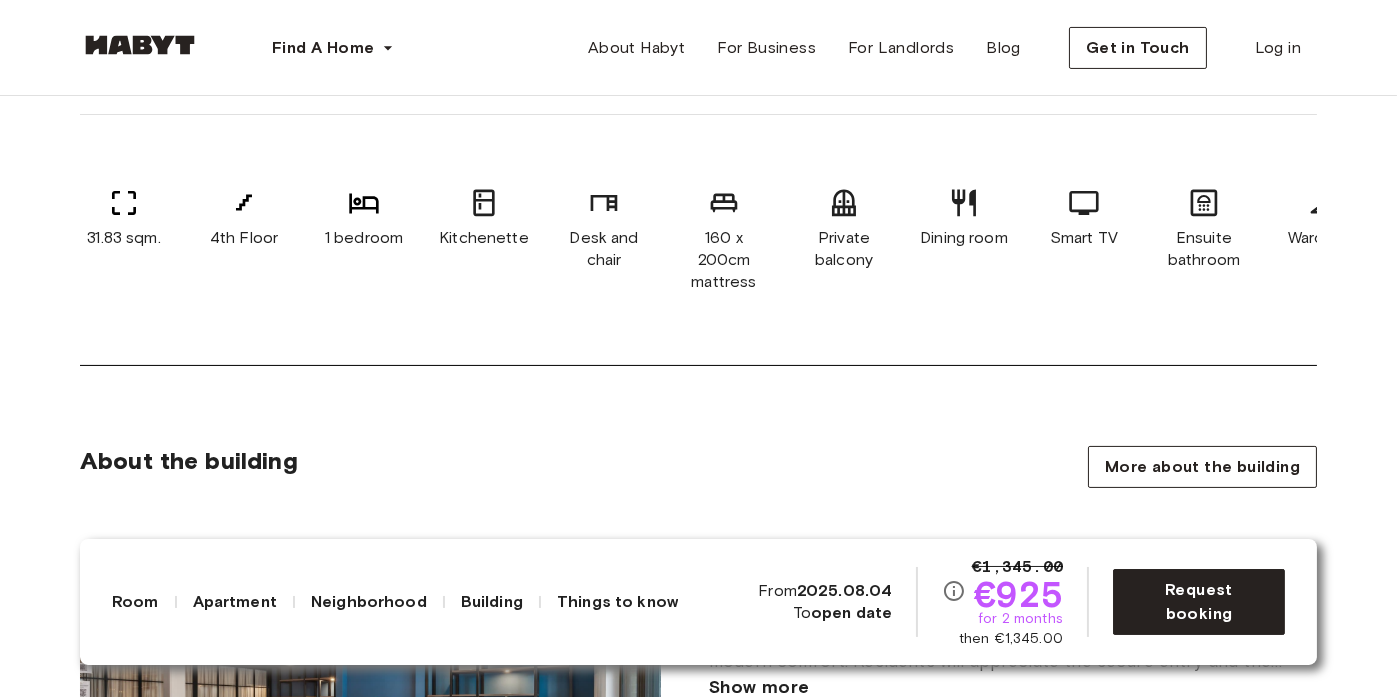 click on "Dining room" at bounding box center [964, 240] 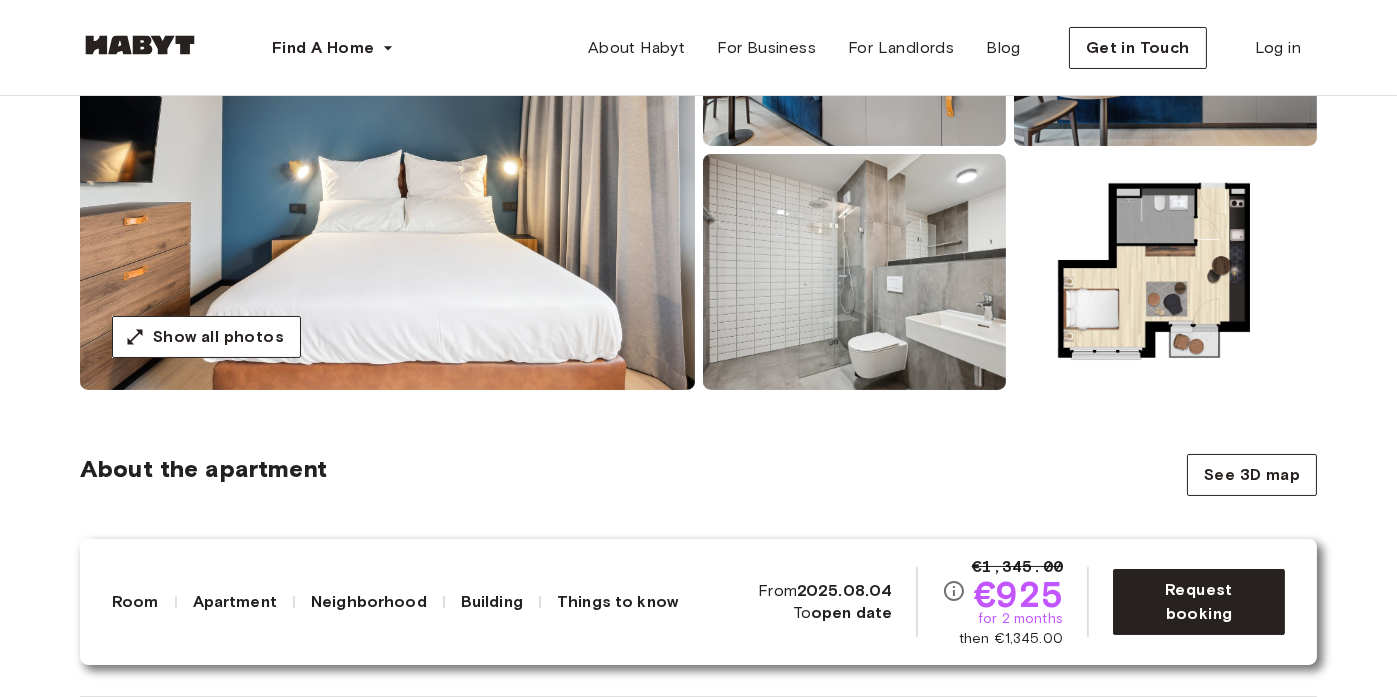 scroll, scrollTop: 400, scrollLeft: 0, axis: vertical 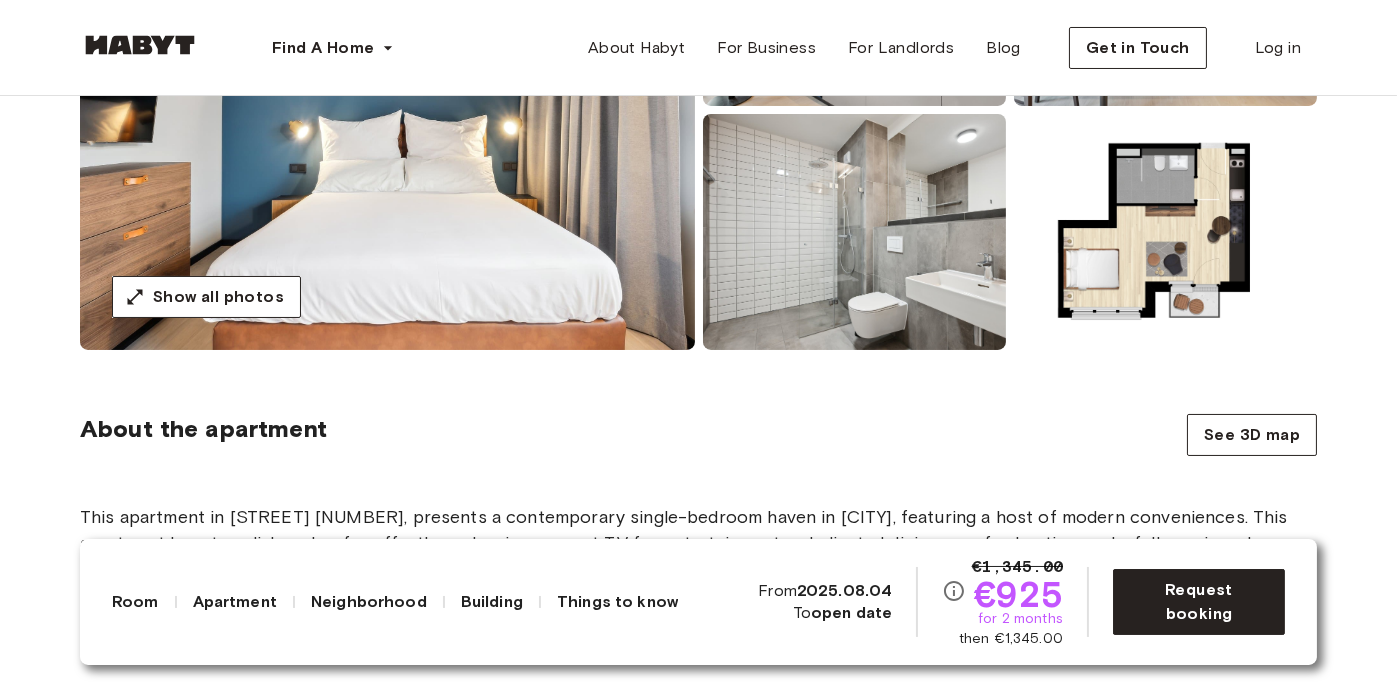 click at bounding box center [1165, 232] 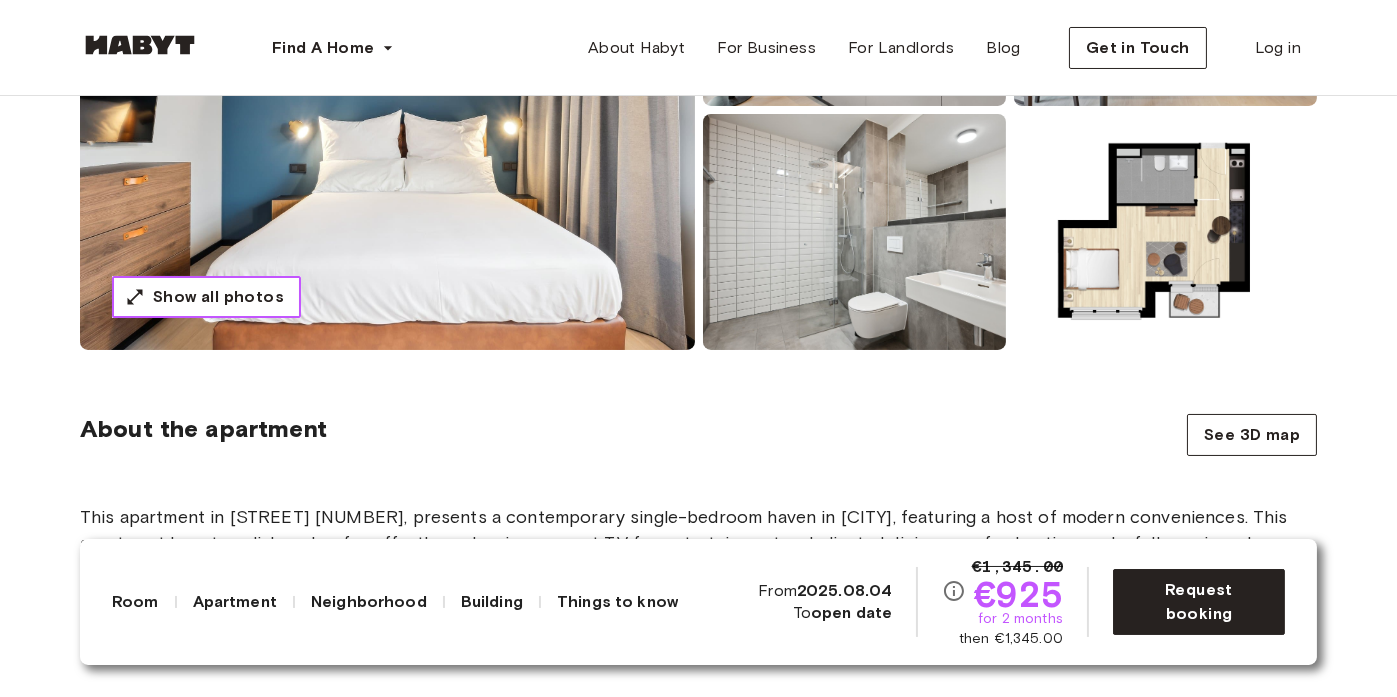 click on "Show all photos" at bounding box center [206, 297] 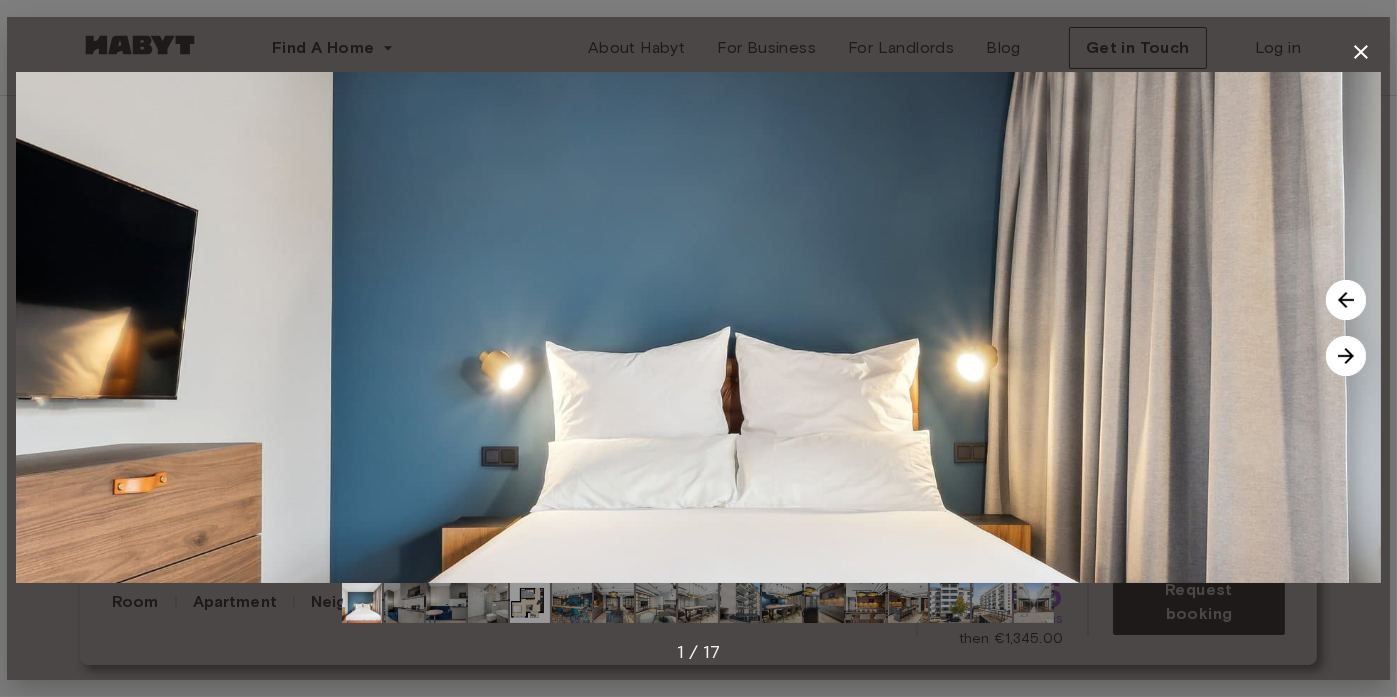 click at bounding box center (1346, 356) 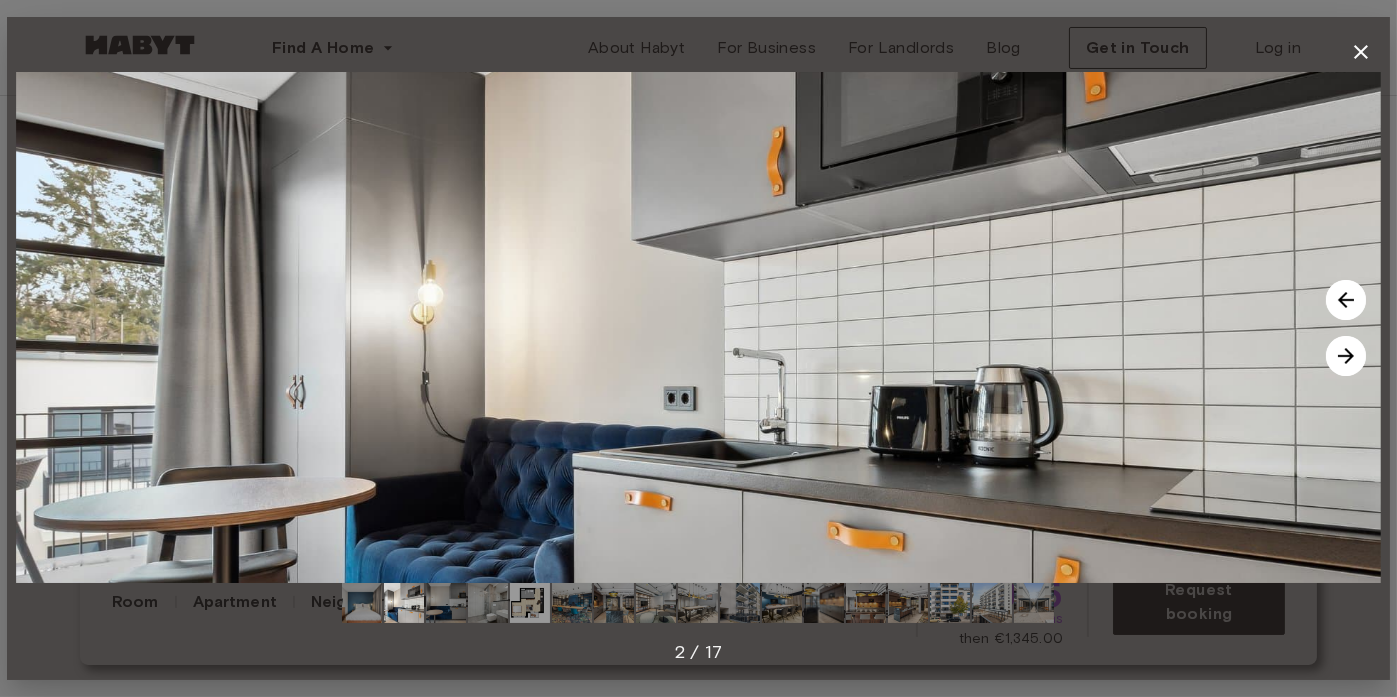 click at bounding box center [1346, 356] 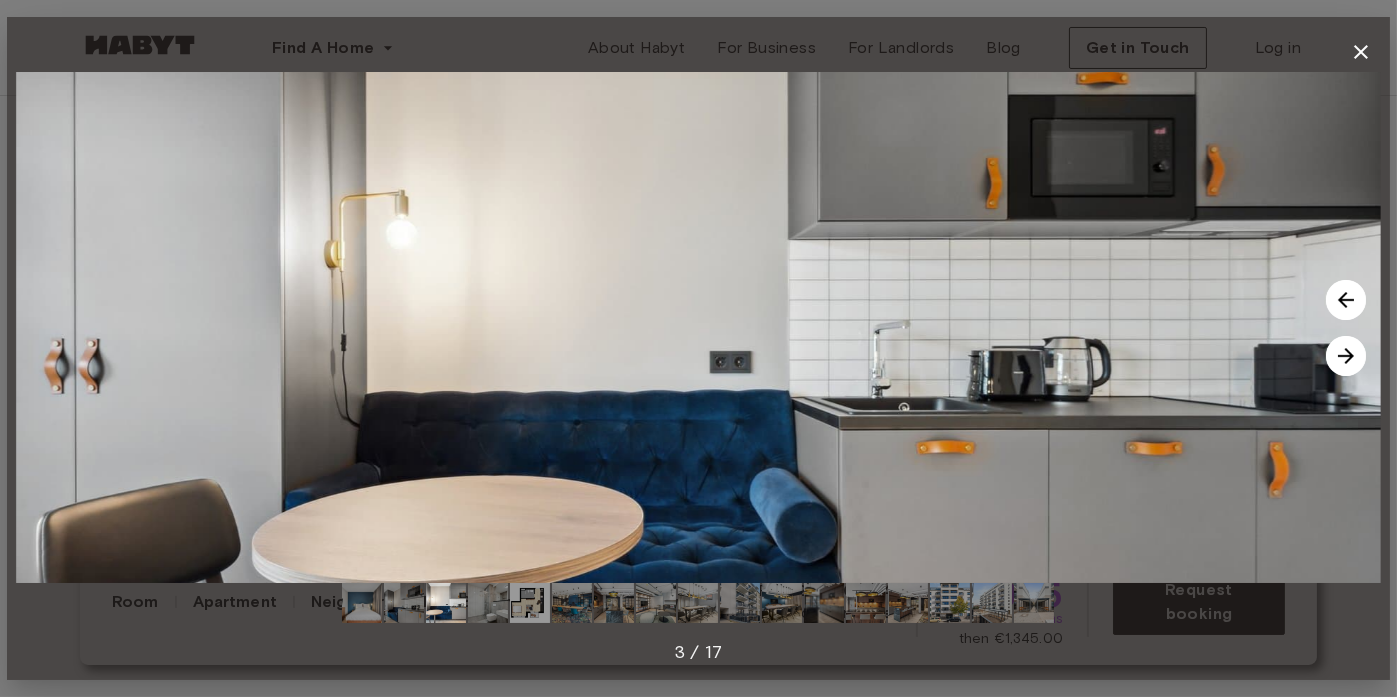 click at bounding box center [1346, 356] 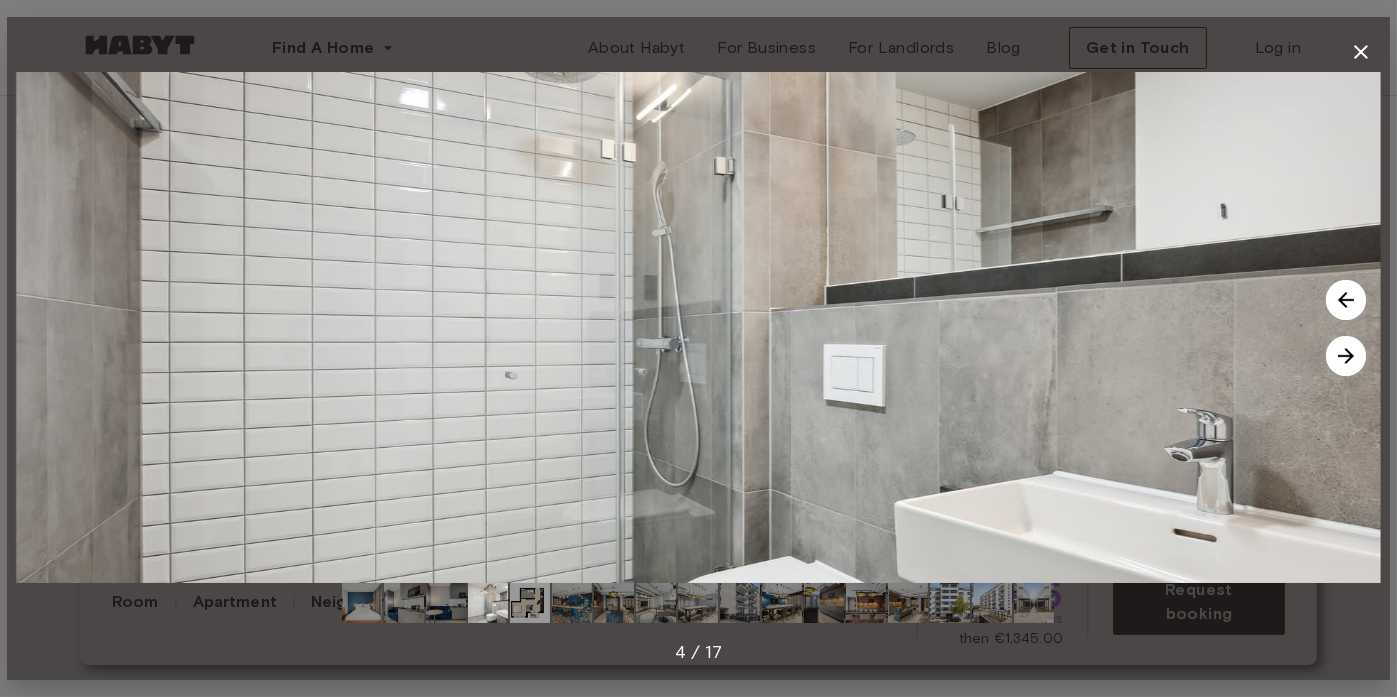 click at bounding box center (1346, 356) 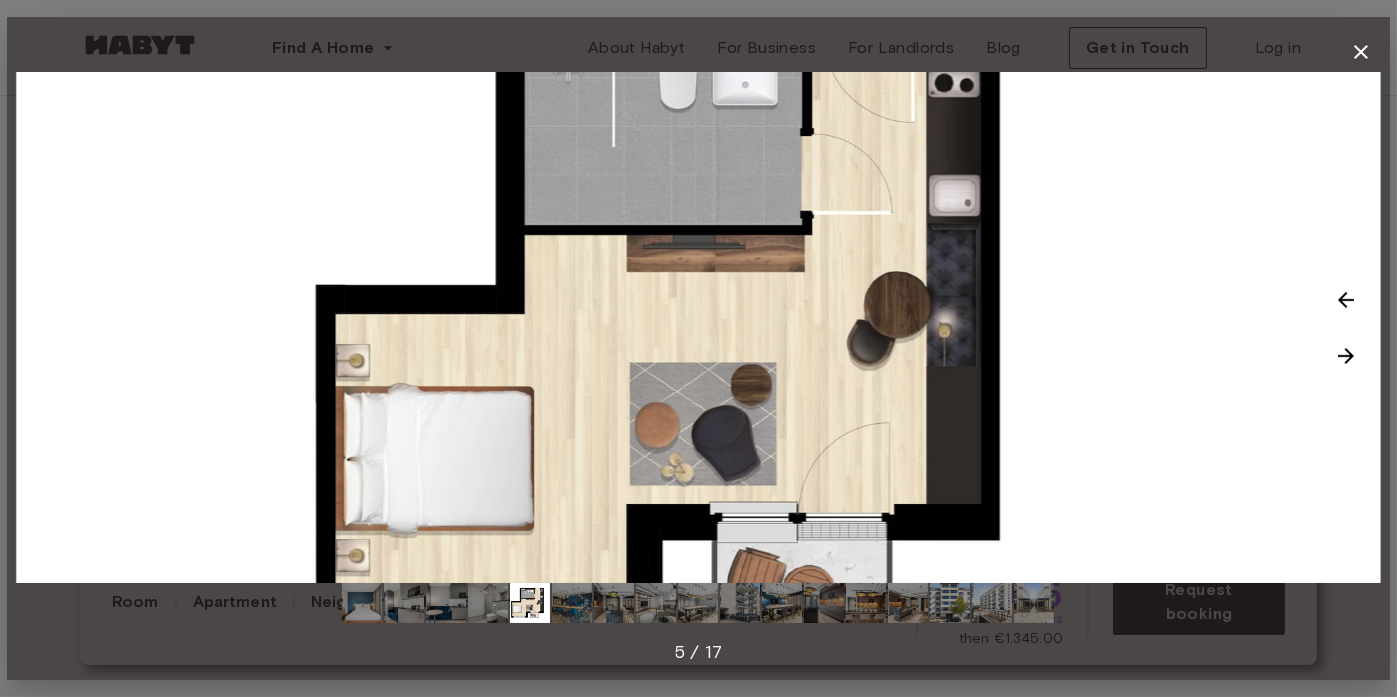 click at bounding box center [1346, 356] 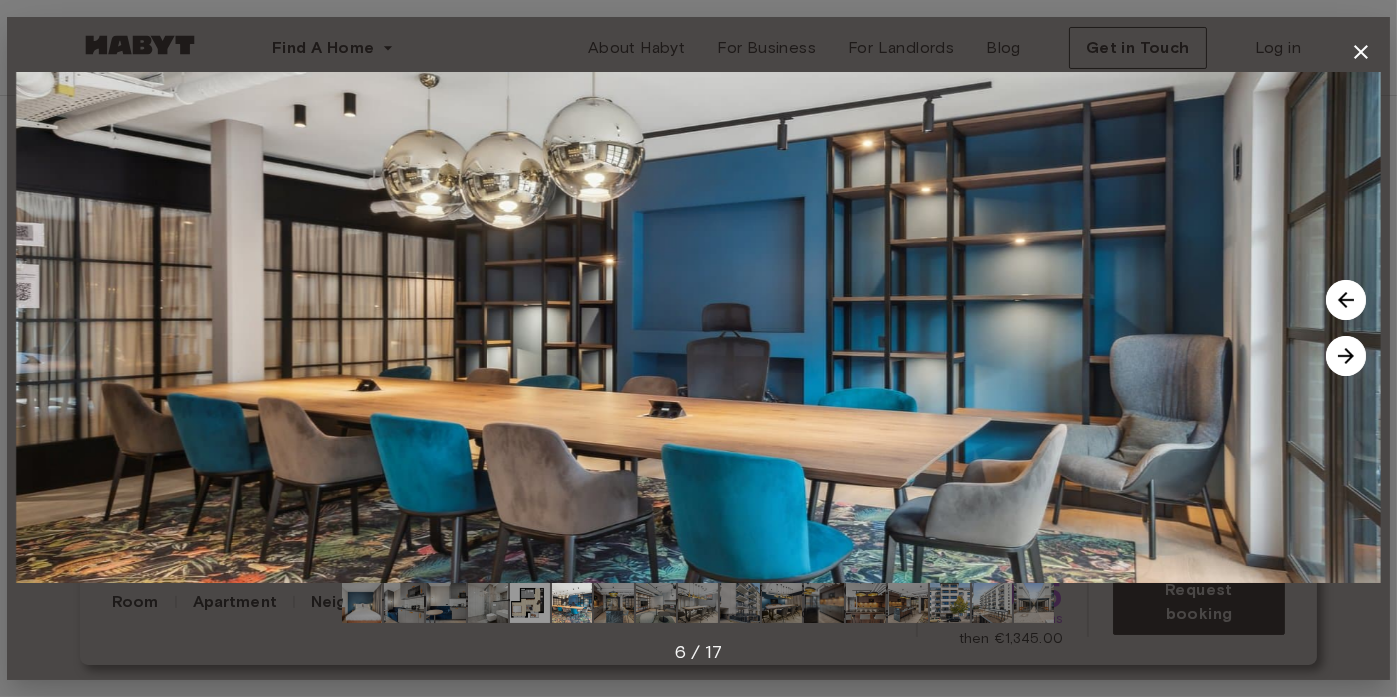 click at bounding box center (1346, 356) 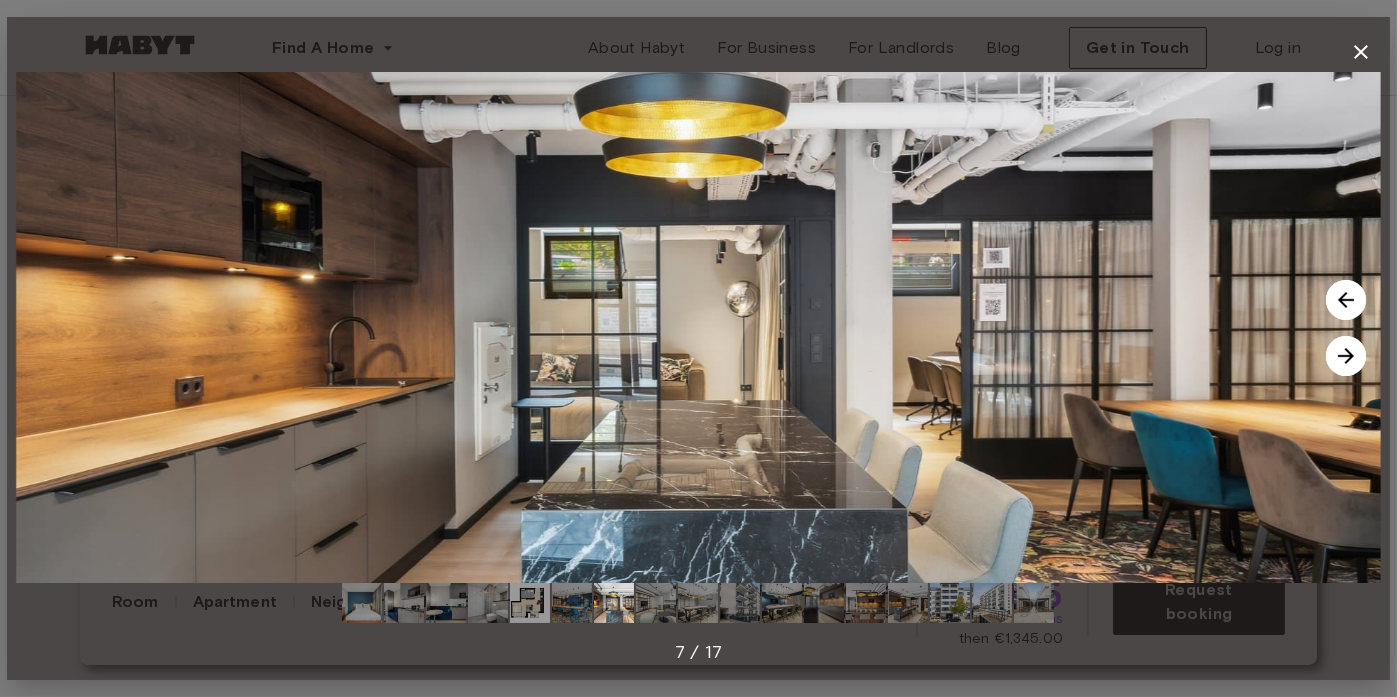 click at bounding box center [1346, 356] 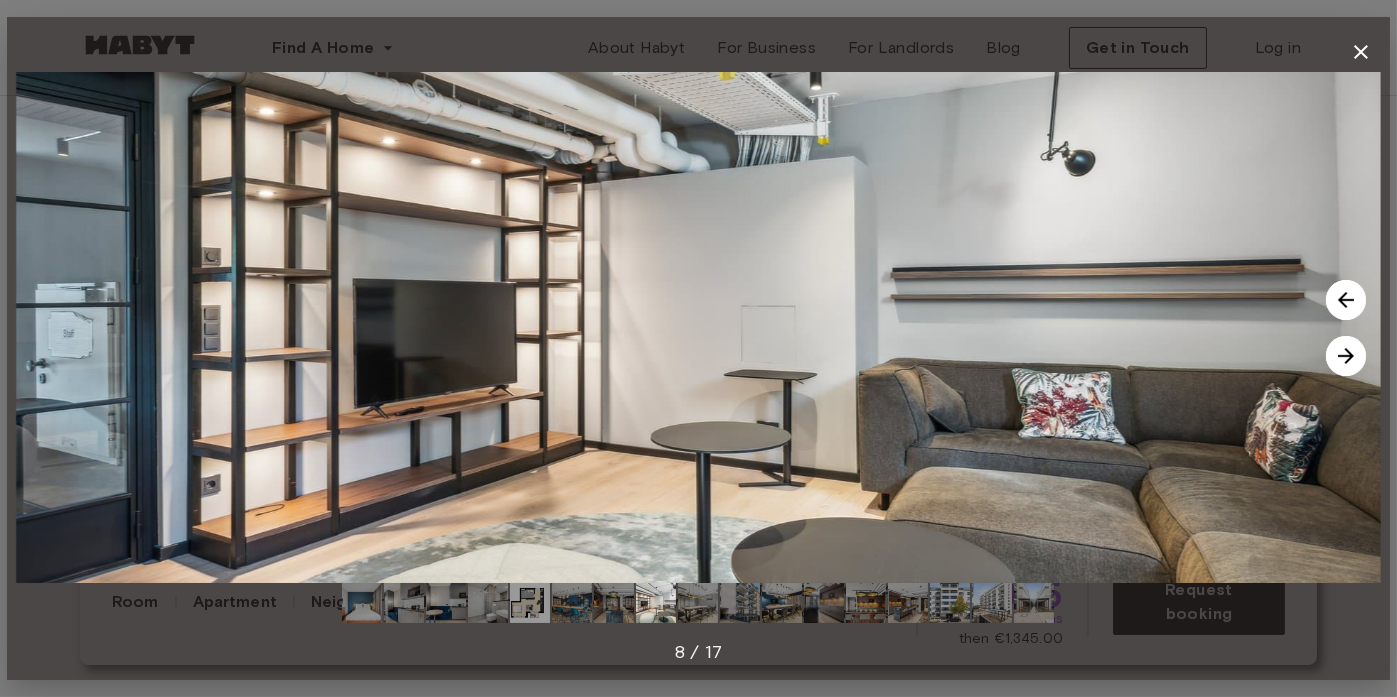 click at bounding box center (1346, 356) 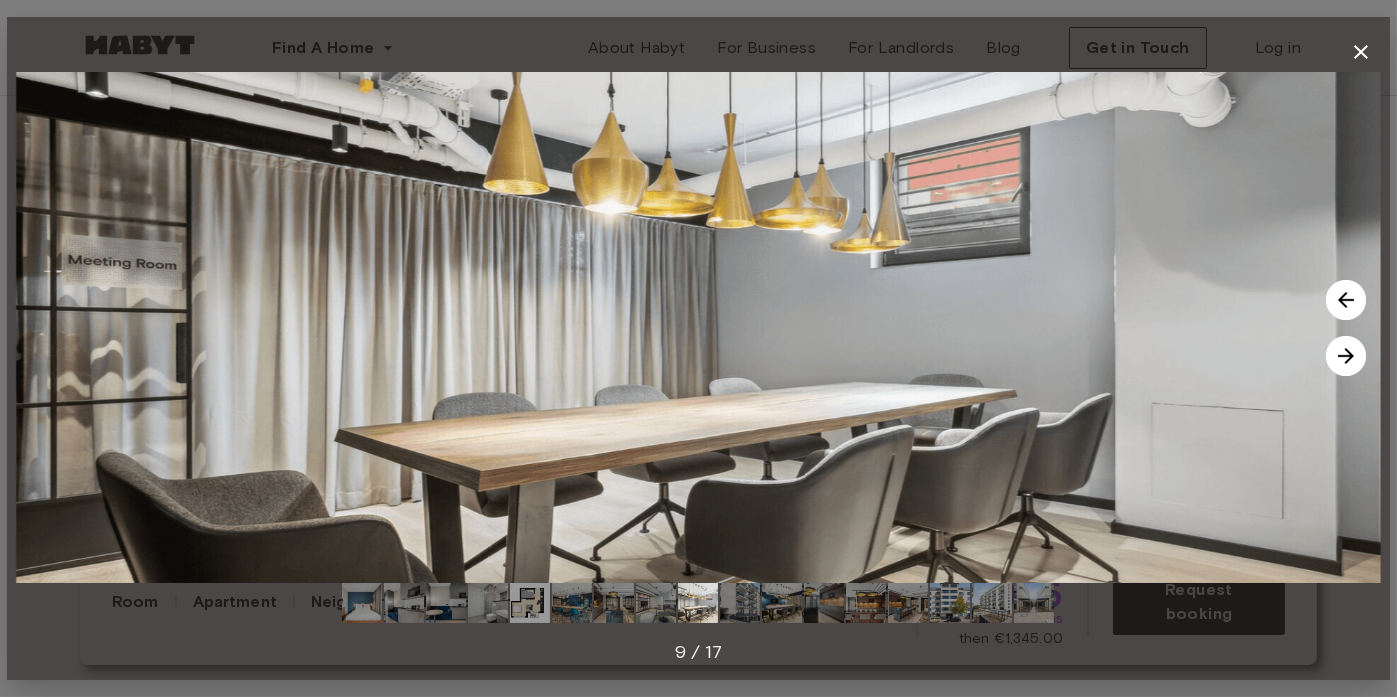 click at bounding box center [1346, 356] 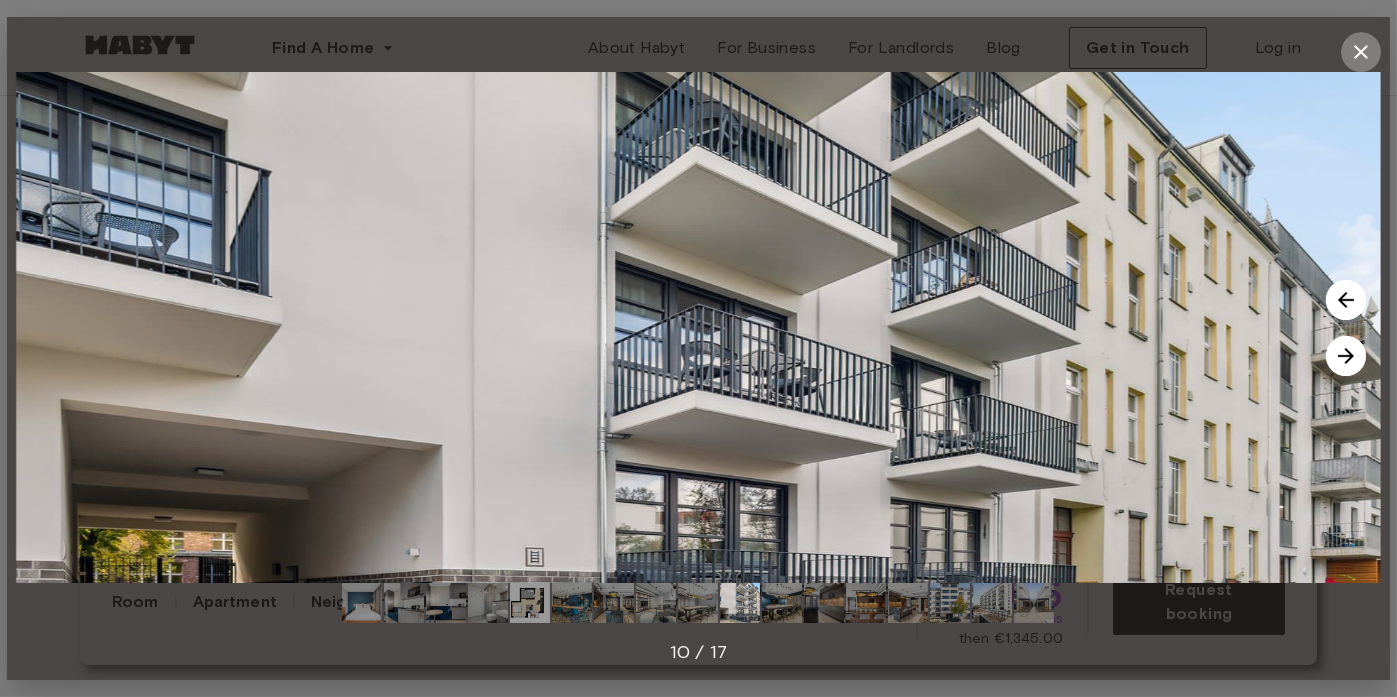 click 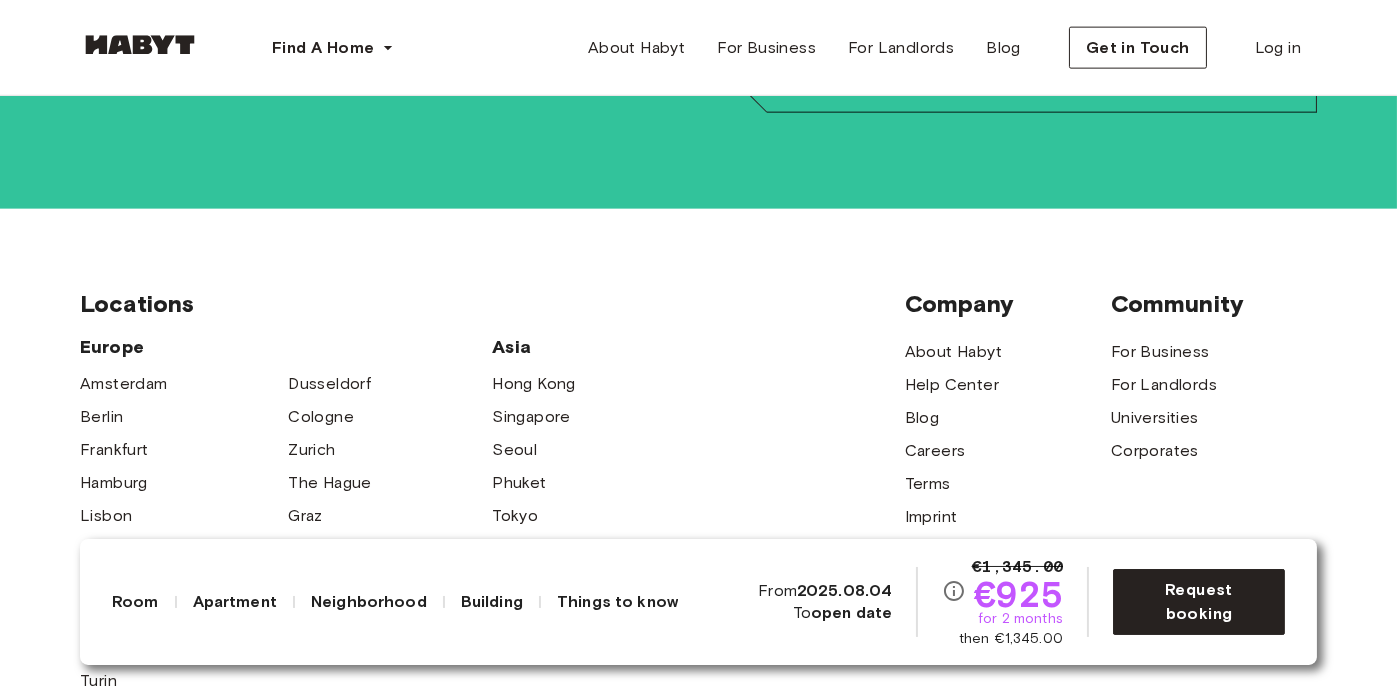scroll, scrollTop: 5942, scrollLeft: 0, axis: vertical 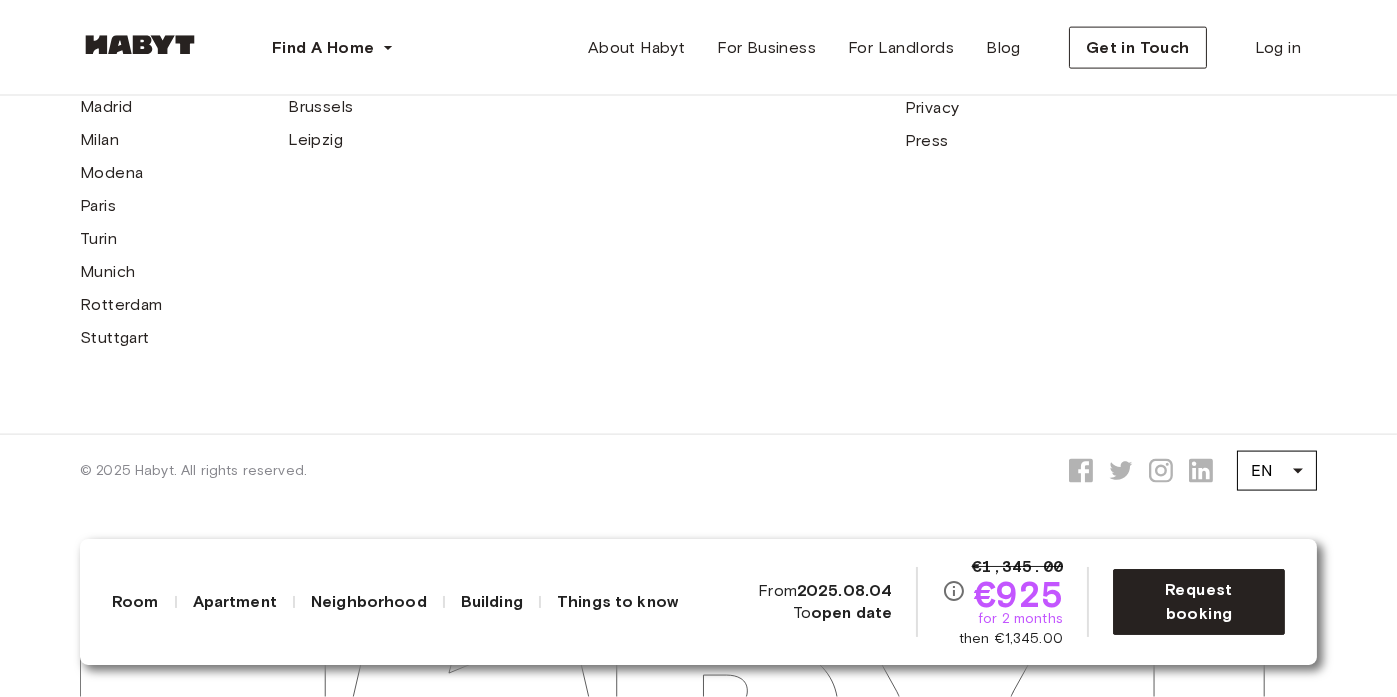 click on "Locations Europe Amsterdam Berlin Frankfurt Hamburg Lisbon Madrid Milan Modena Paris Turin Munich Rotterdam Stuttgart Dusseldorf Cologne Zurich The Hague Graz Brussels Leipzig Asia Hong Kong Singapore Seoul Phuket Tokyo Company About Habyt Help Center Blog Careers Terms Imprint Privacy Press Community For Business For Landlords Universities Corporates" at bounding box center [698, 100] 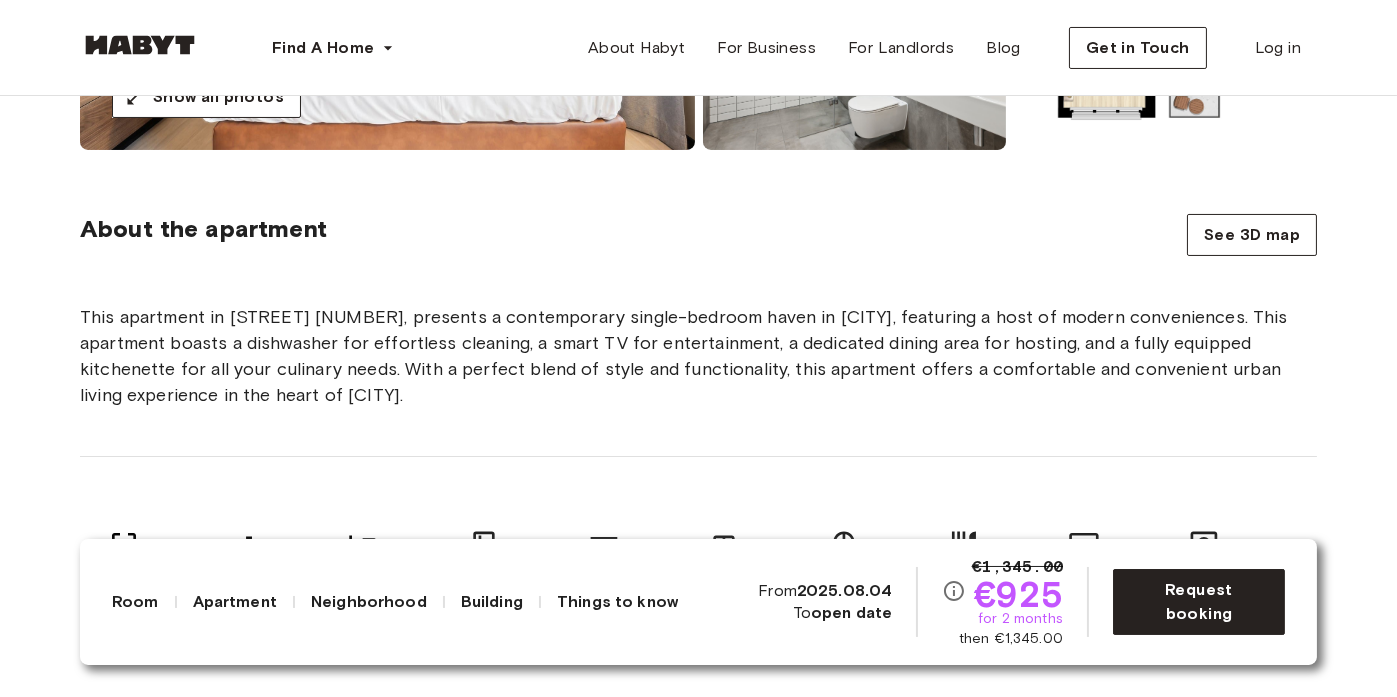 scroll, scrollTop: 0, scrollLeft: 0, axis: both 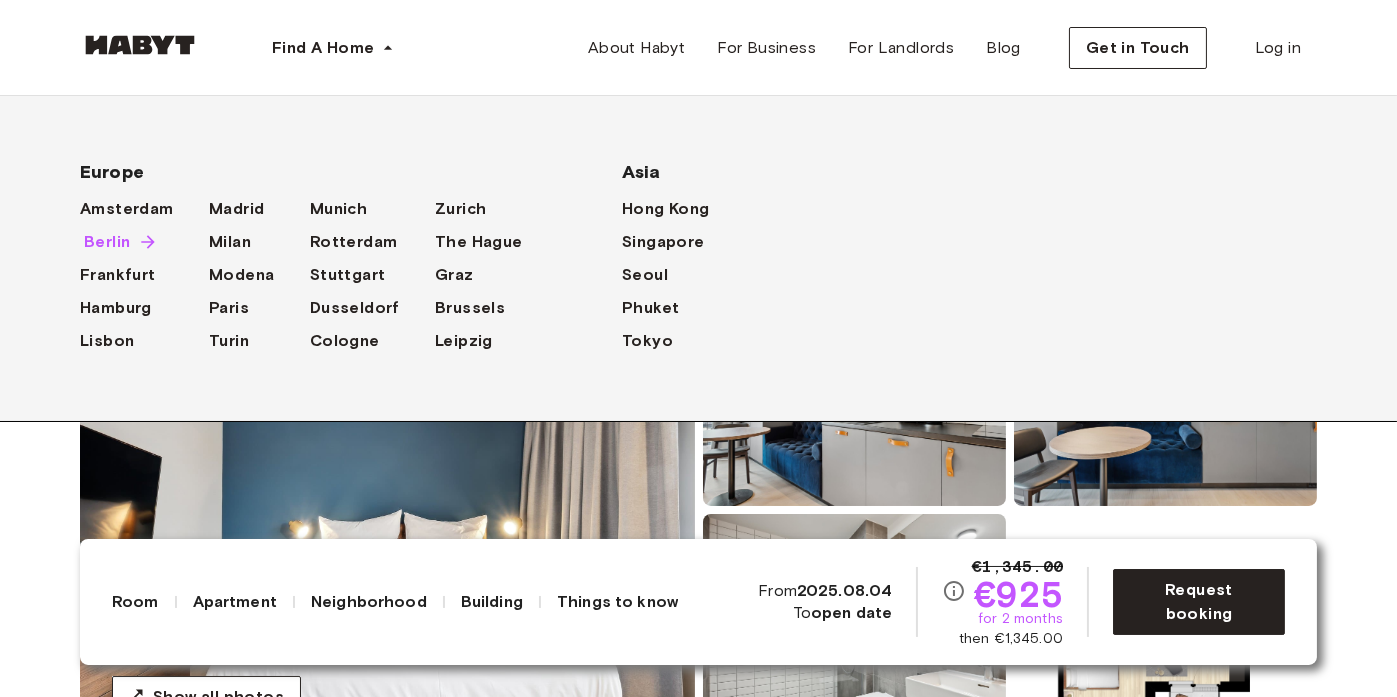 click on "Berlin" at bounding box center (107, 242) 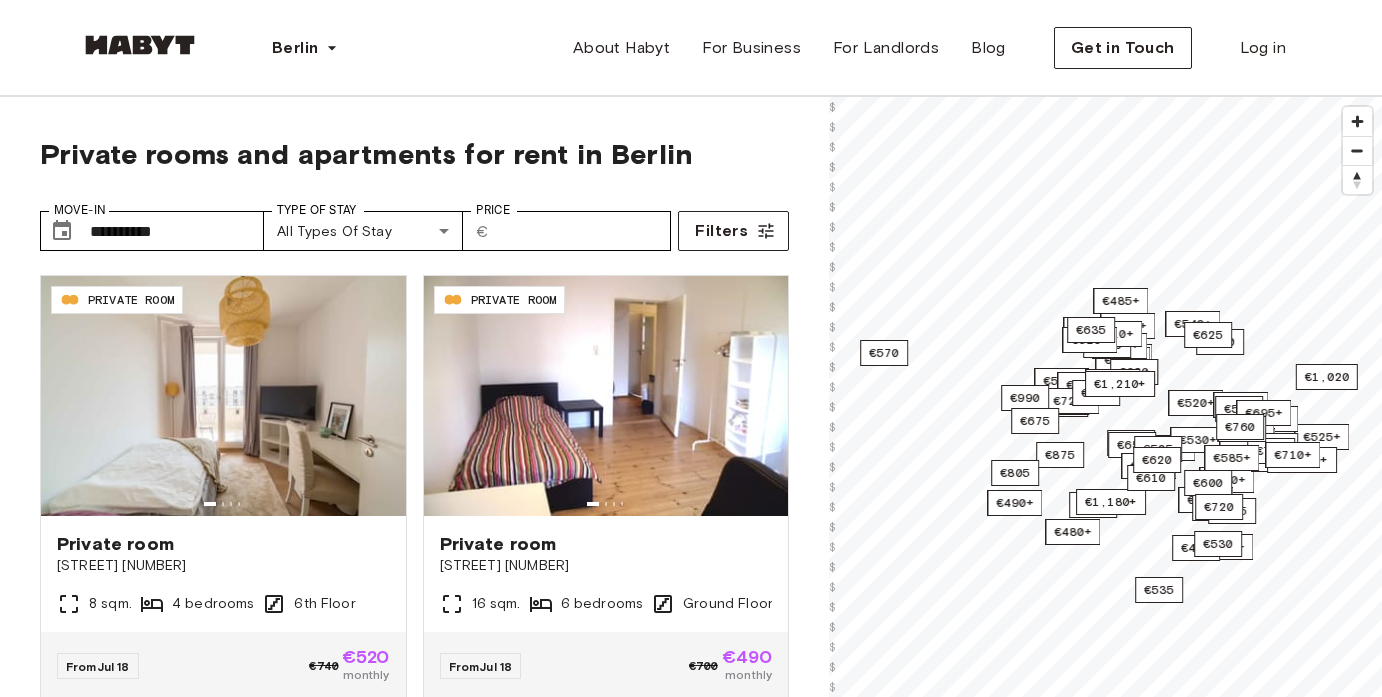 scroll, scrollTop: 0, scrollLeft: 0, axis: both 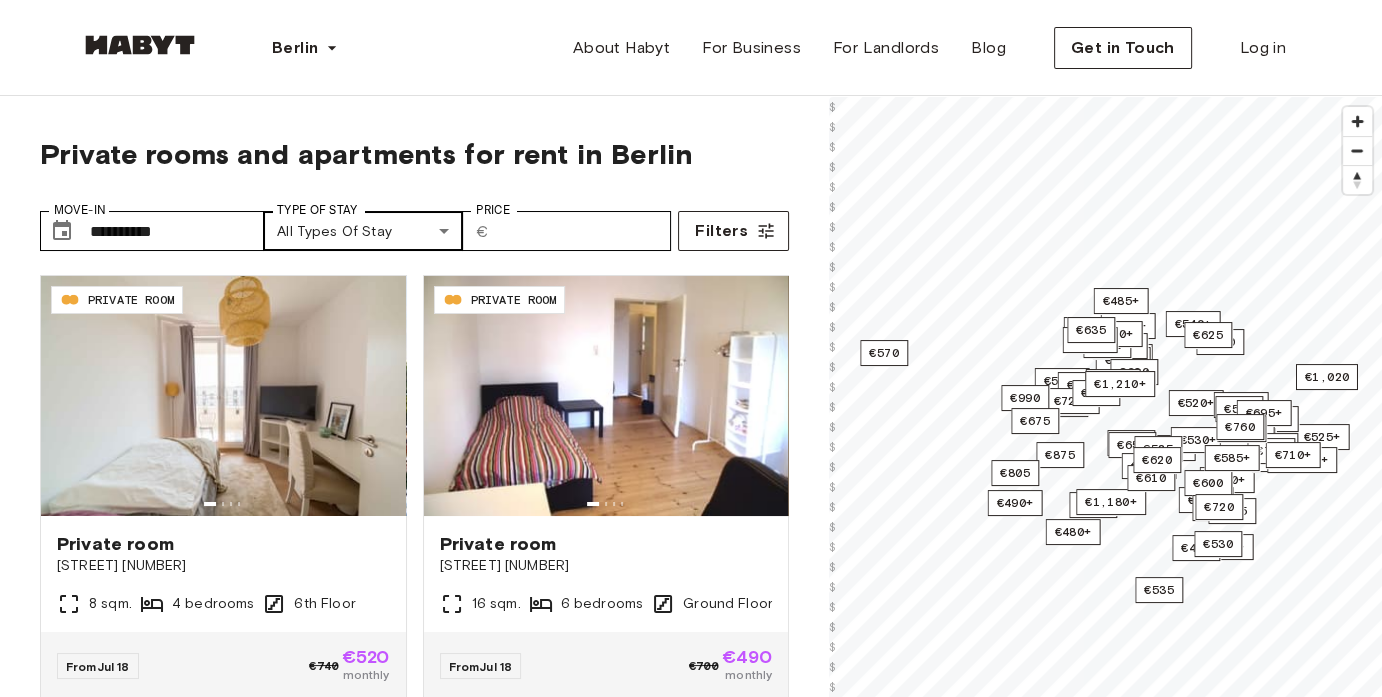 click on "DE-01-007-011-02HF PRIVATE ROOM Private room [STREET] [NUMBER] [NUMBER] sqm. 4 bedrooms 6th Floor From Jul 18 €740 €520 monthly DE-01-029-04M PRIVATE ROOM Private room [STREET] [NUMBER] [NUMBER] sqm. 6 bedrooms Ground Floor From Jul 18 €700 €490 monthly DE-01-07-024-03Q PRIVATE ROOM Private room [STREET] [NUMBER]A [NUMBER] sqm. 5 bedrooms 3rd Floor From Jul 18 €725 €505 monthly DE-01-09-044-01Q PRIVATE ROOM Private room [STREET] [NUMBER]-[NUMBER] [NUMBER] sqm. 3 bedrooms Ground Floor From Jul 18 €760 €530 monthly DE-01-477-015-02 PRIVATE ROOM Private room [STREET] [NUMBER]-[NUMBER] From" at bounding box center (691, 2401) 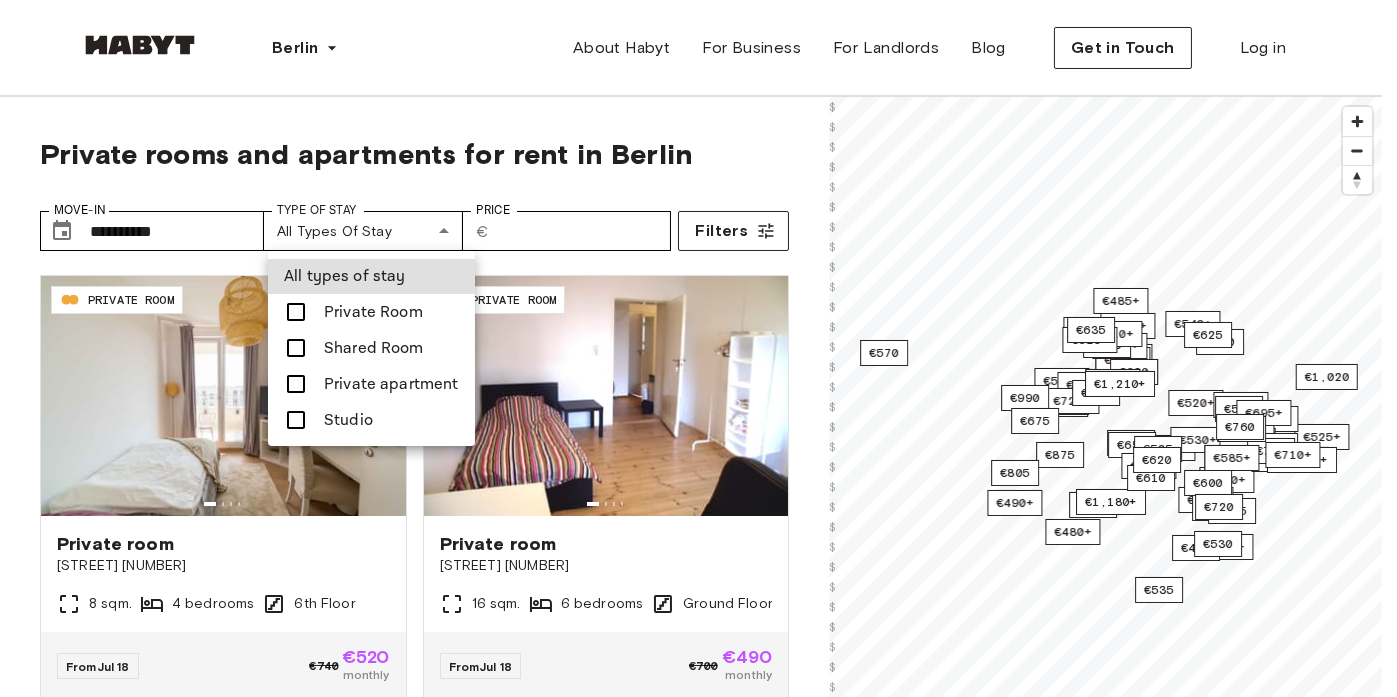 click at bounding box center [296, 312] 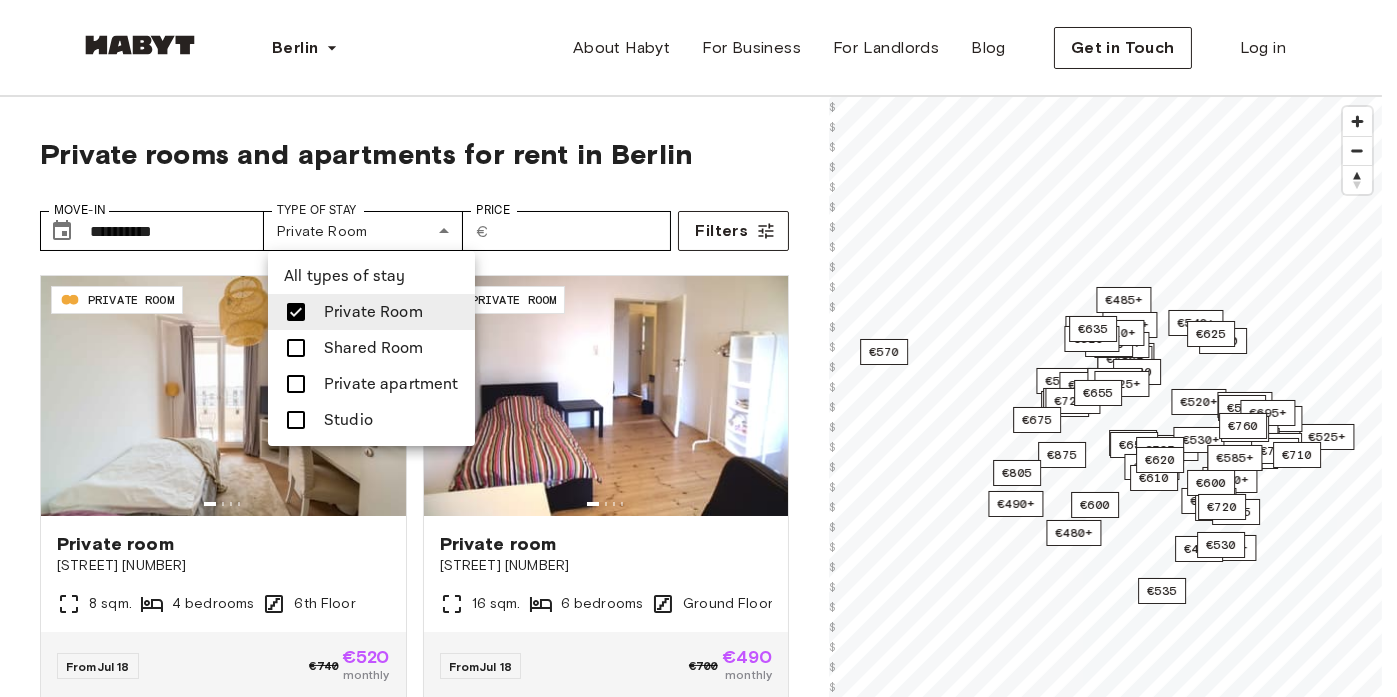 click at bounding box center [296, 384] 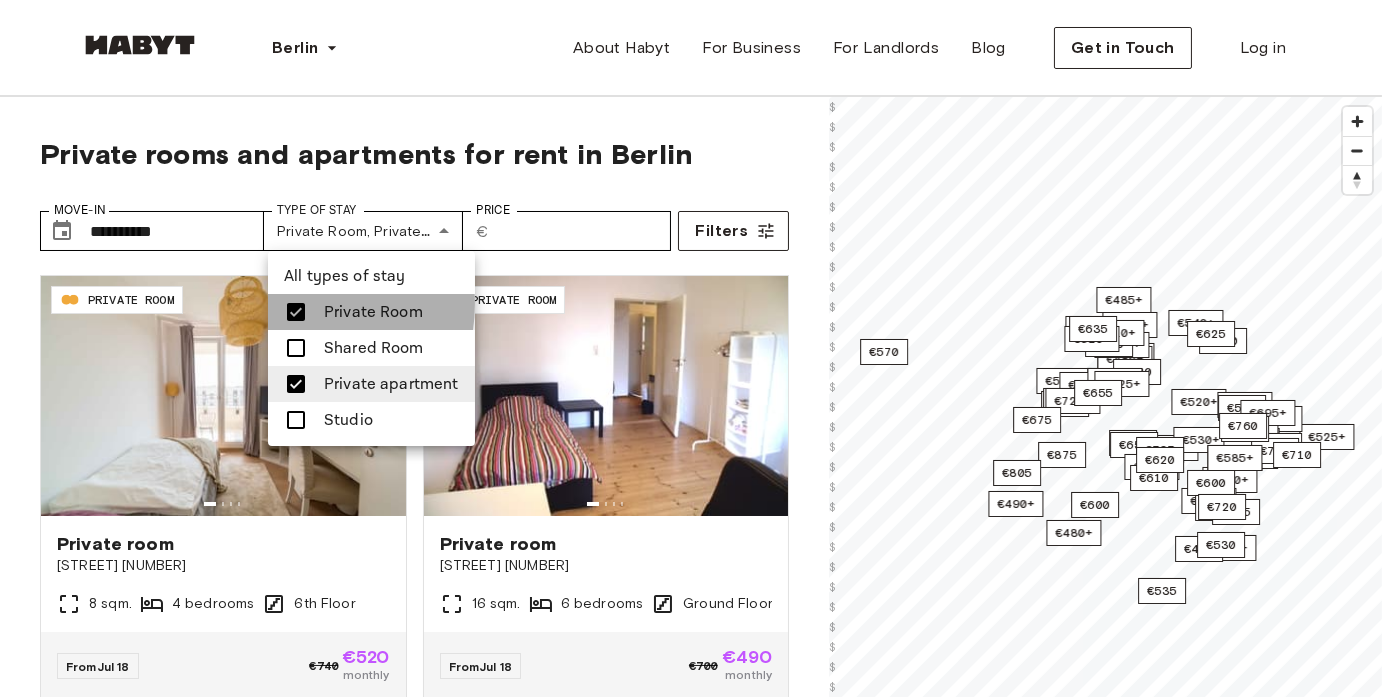 click at bounding box center (296, 312) 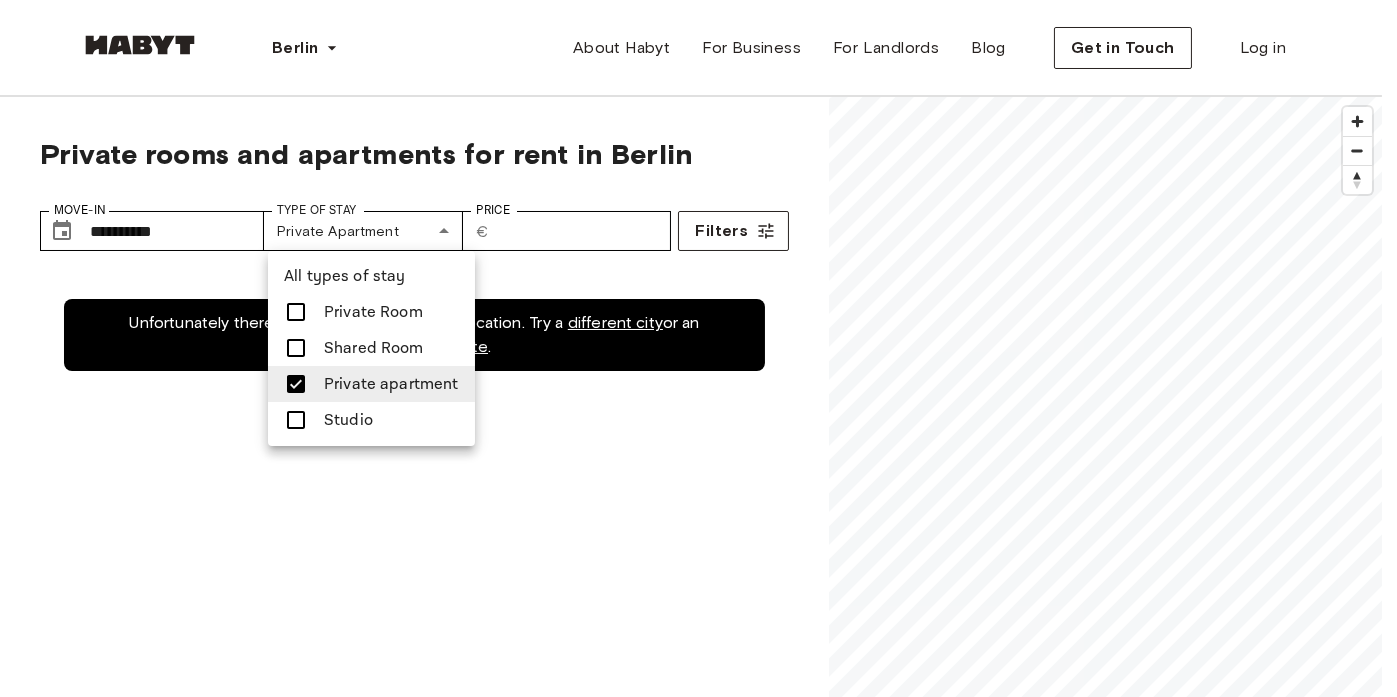 click at bounding box center (698, 348) 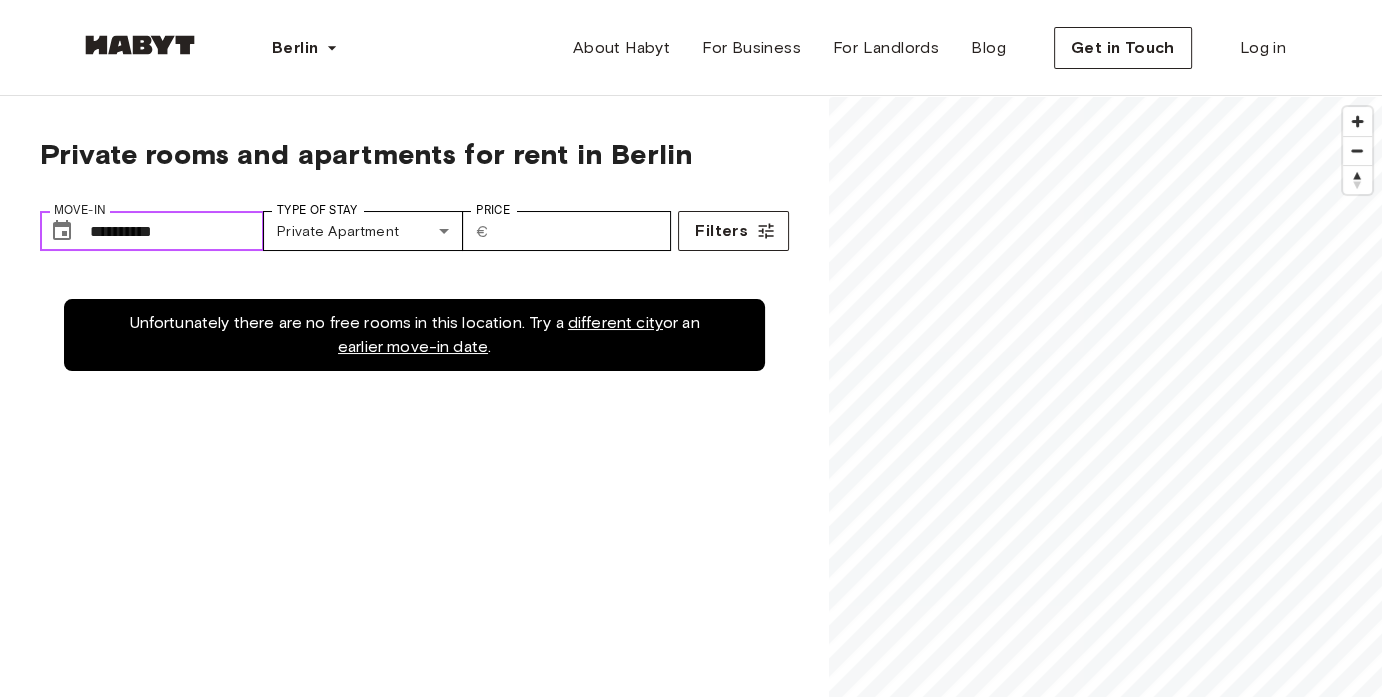 click on "**********" at bounding box center (177, 231) 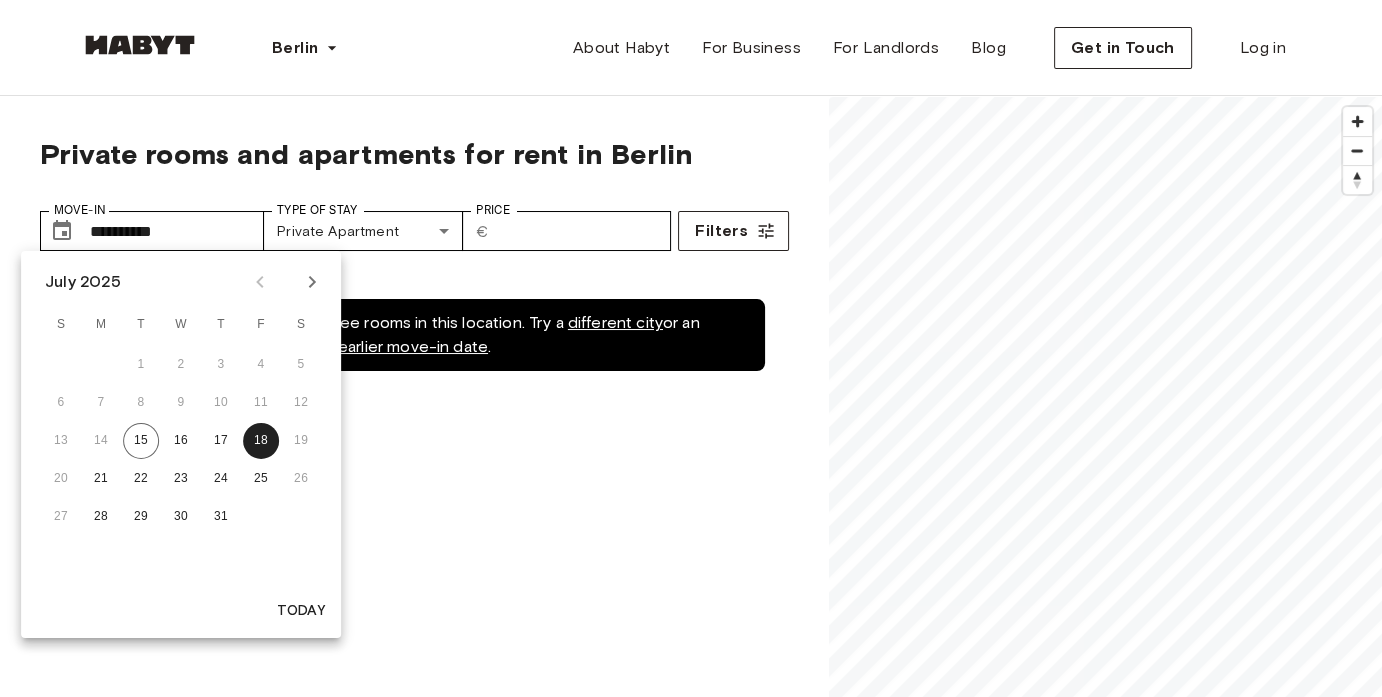 click 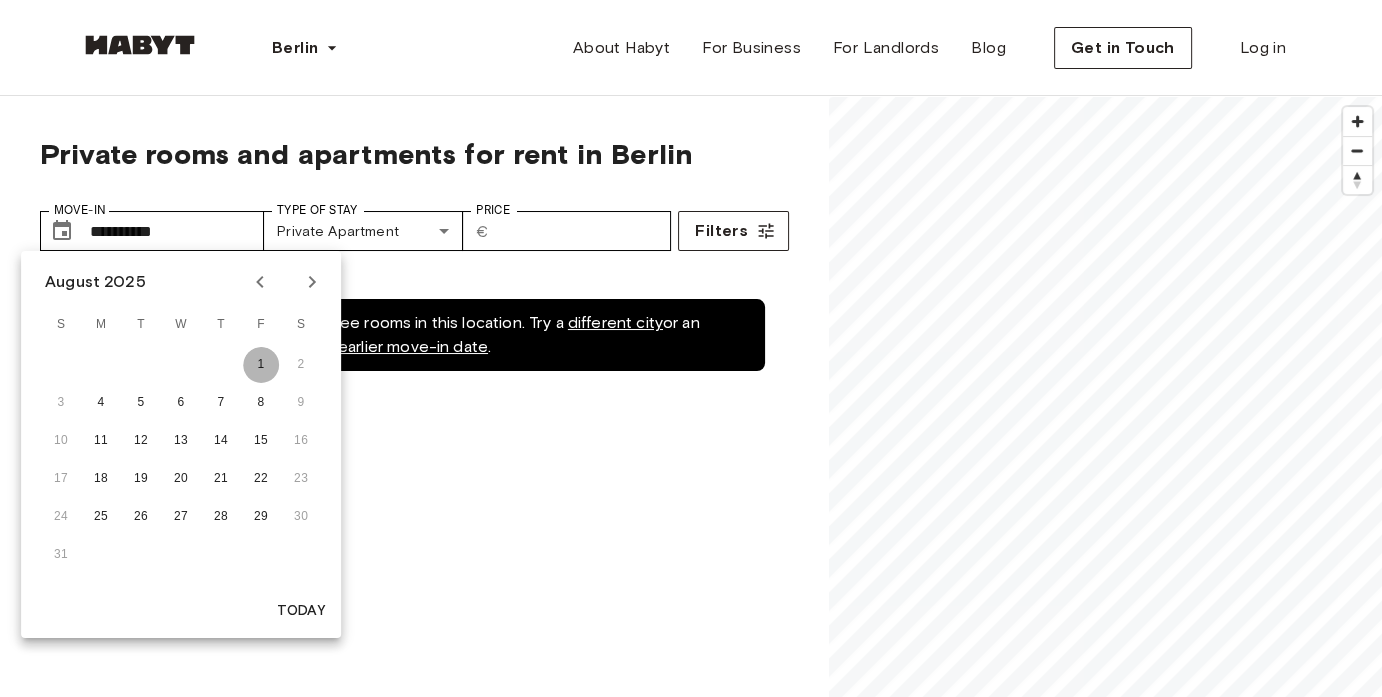click on "1" at bounding box center [261, 365] 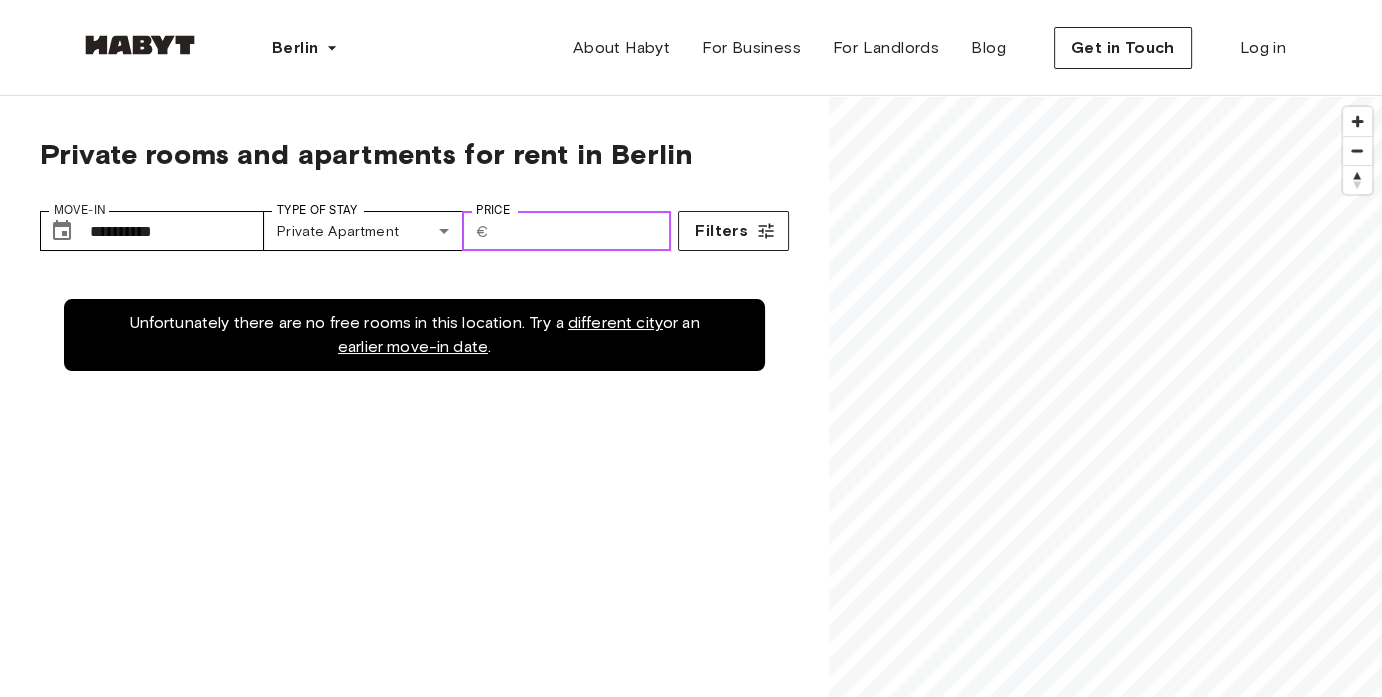 click on "Price" at bounding box center [584, 231] 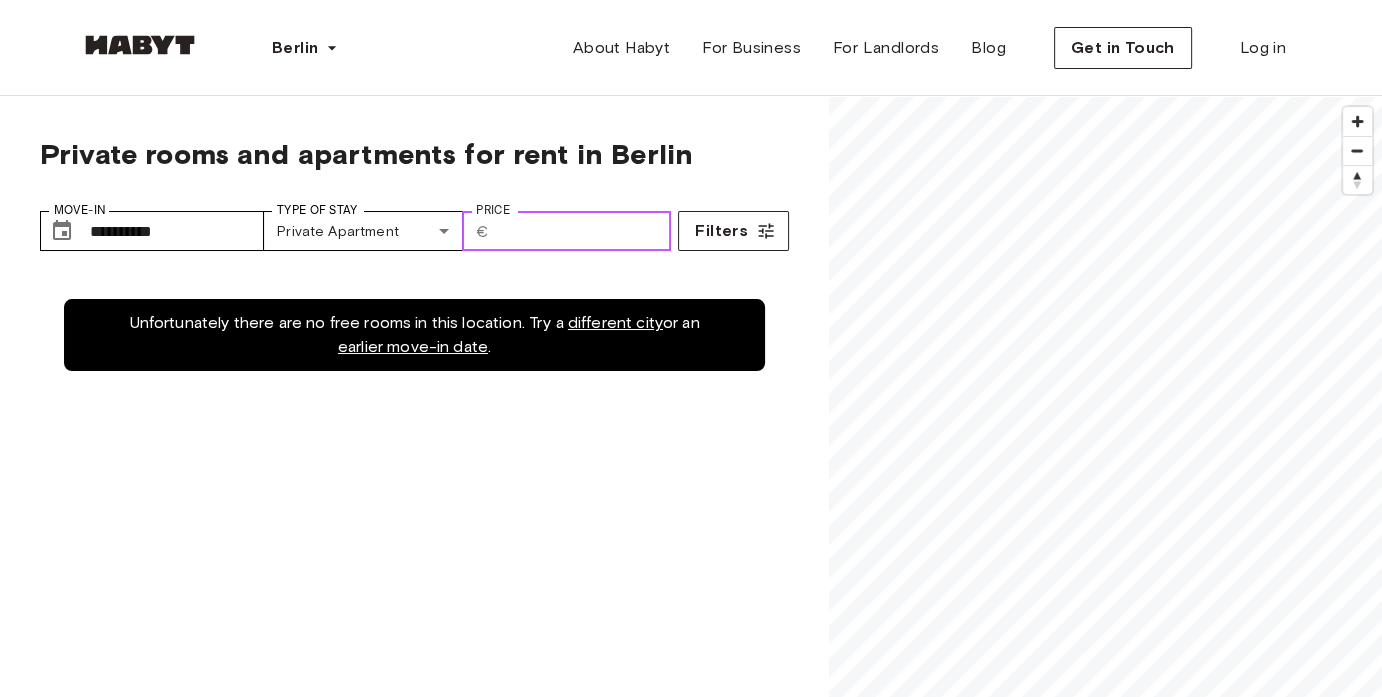 type on "****" 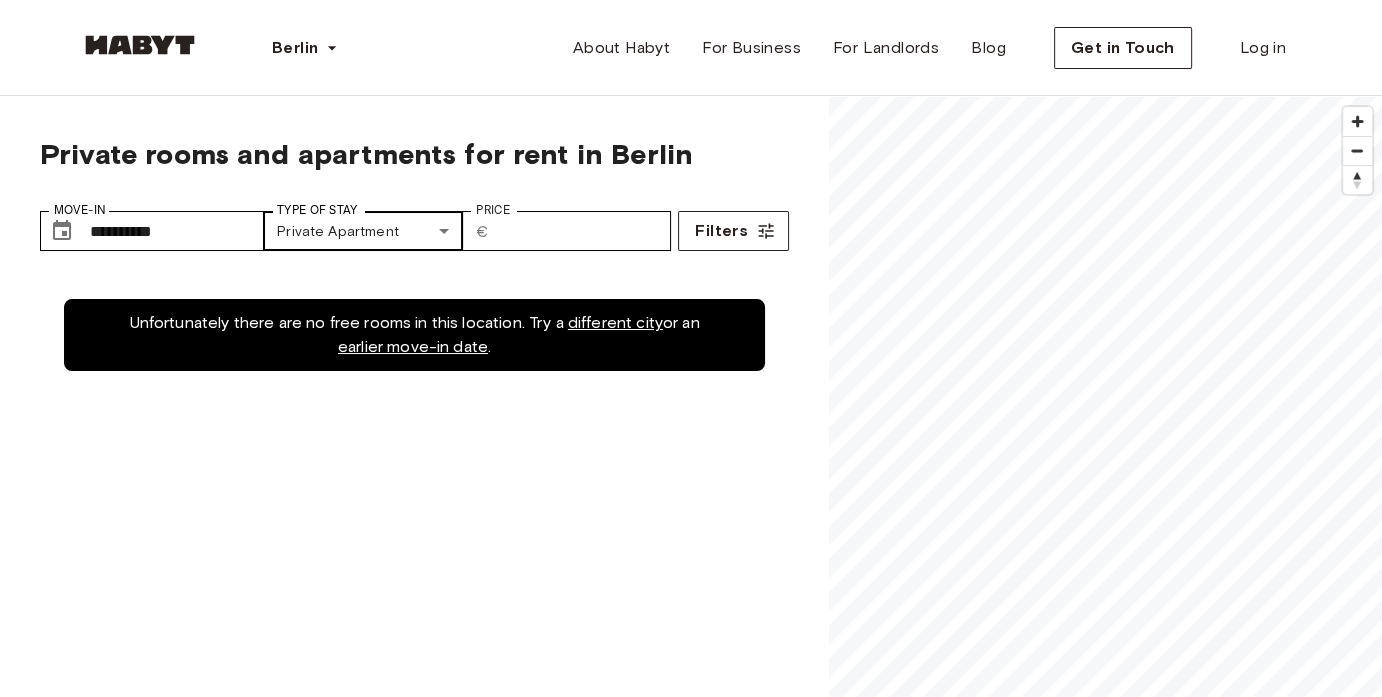 click on "**********" at bounding box center [691, 2401] 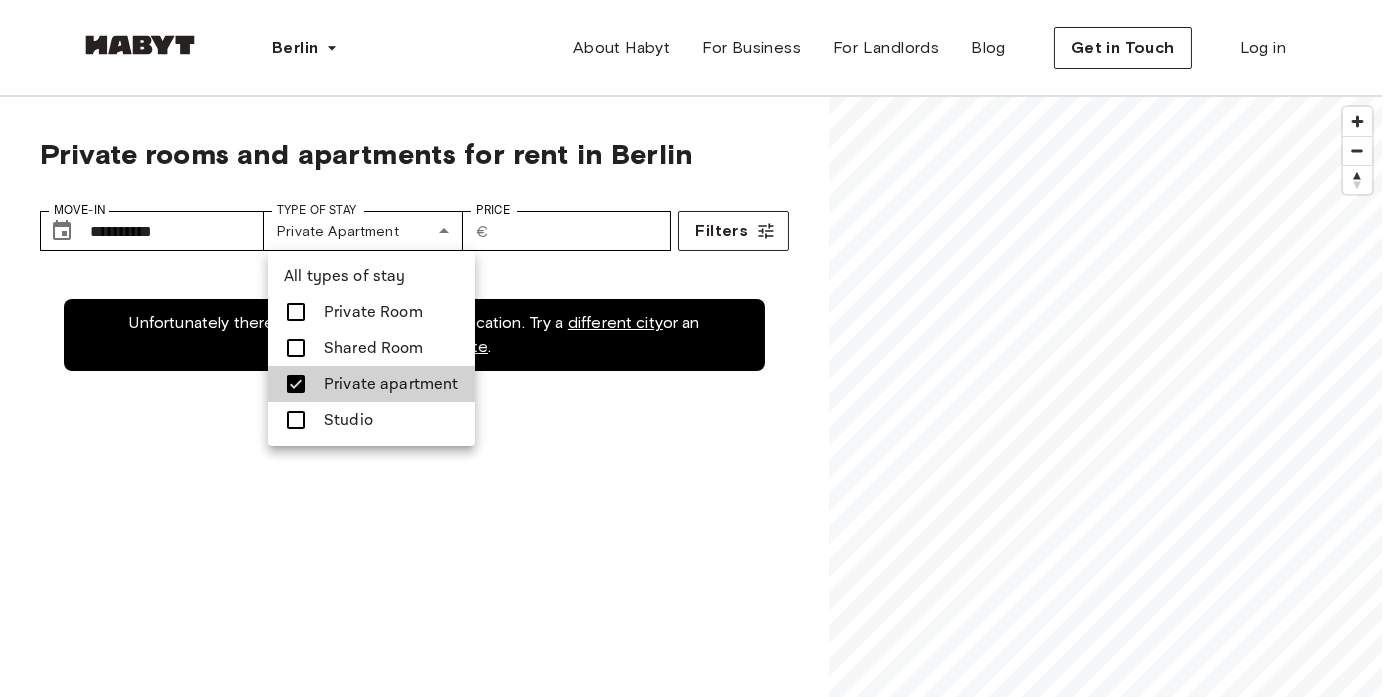 click on "Private Room" at bounding box center (373, 312) 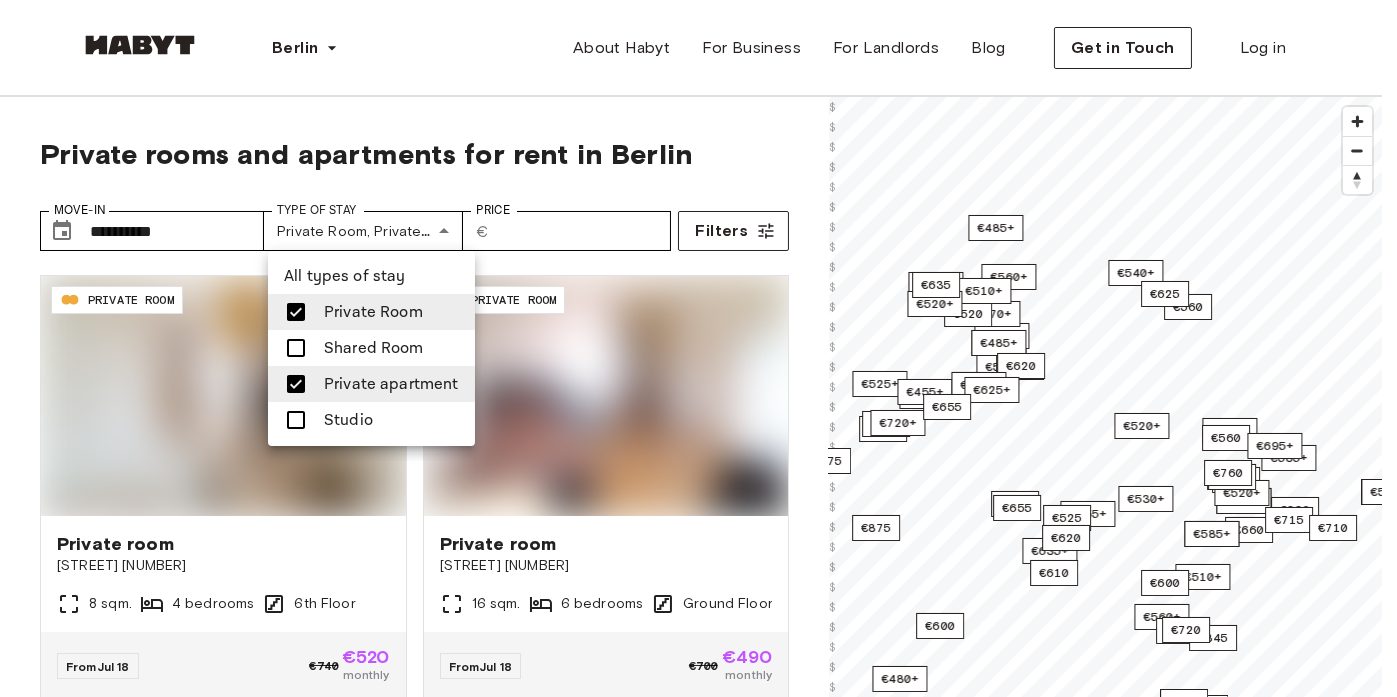 type on "**********" 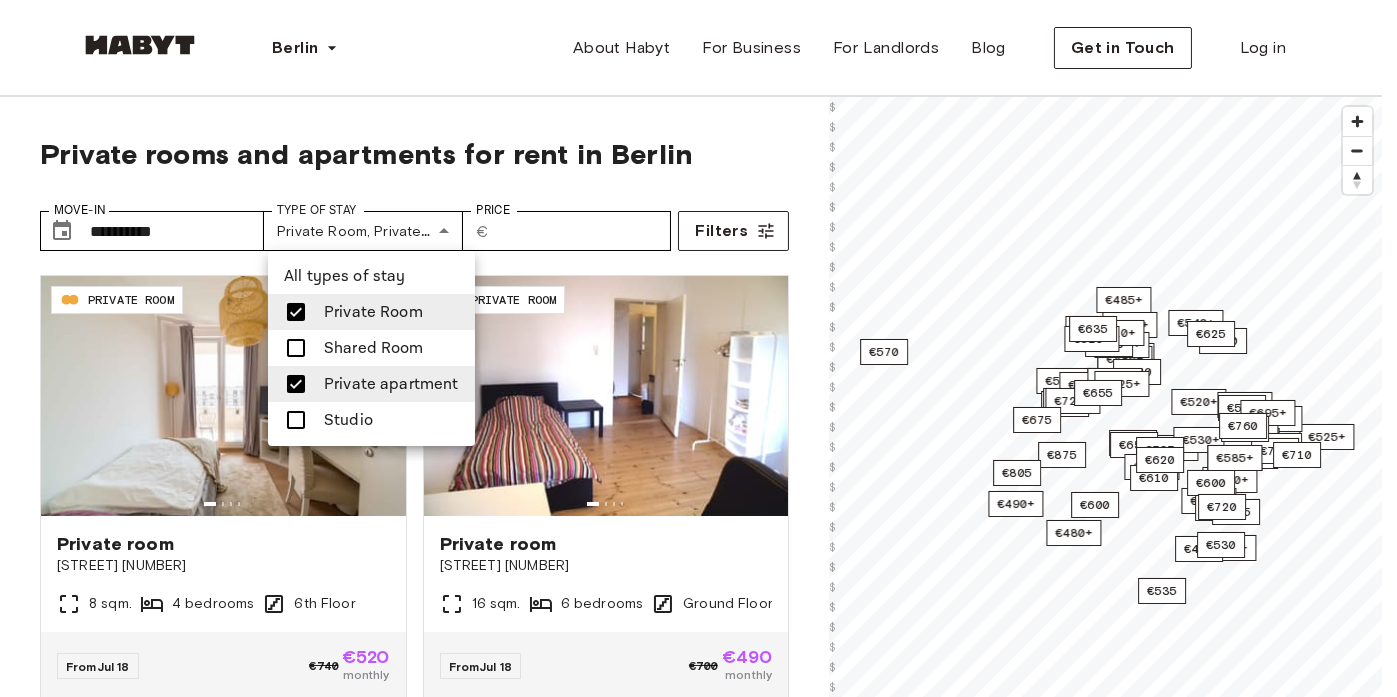 click at bounding box center [698, 348] 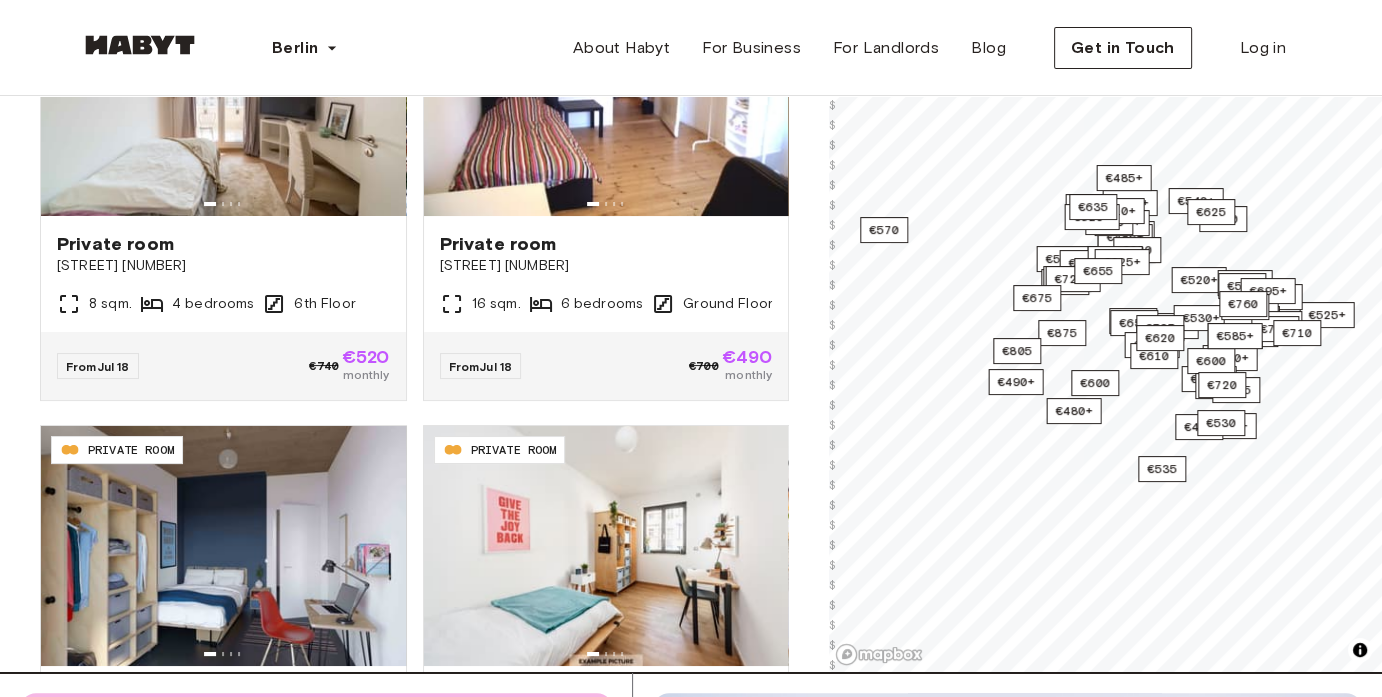 scroll, scrollTop: 0, scrollLeft: 0, axis: both 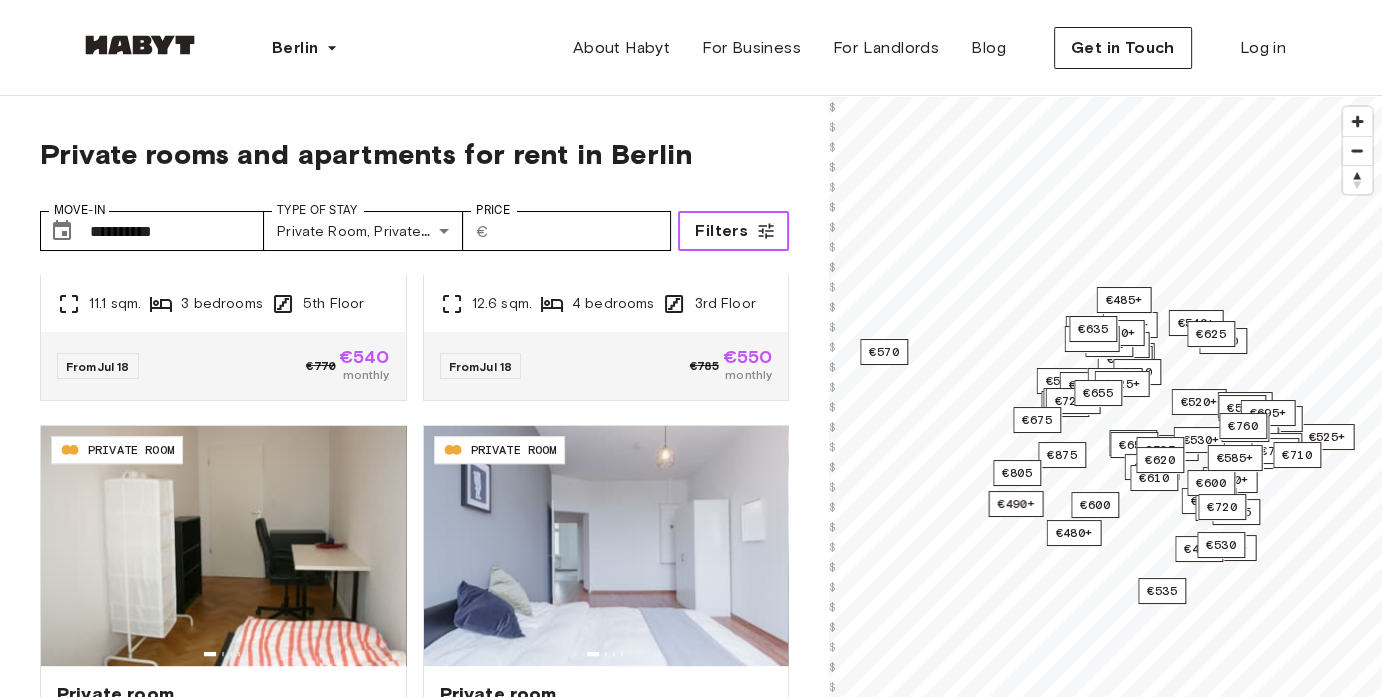 click on "Filters" at bounding box center (721, 231) 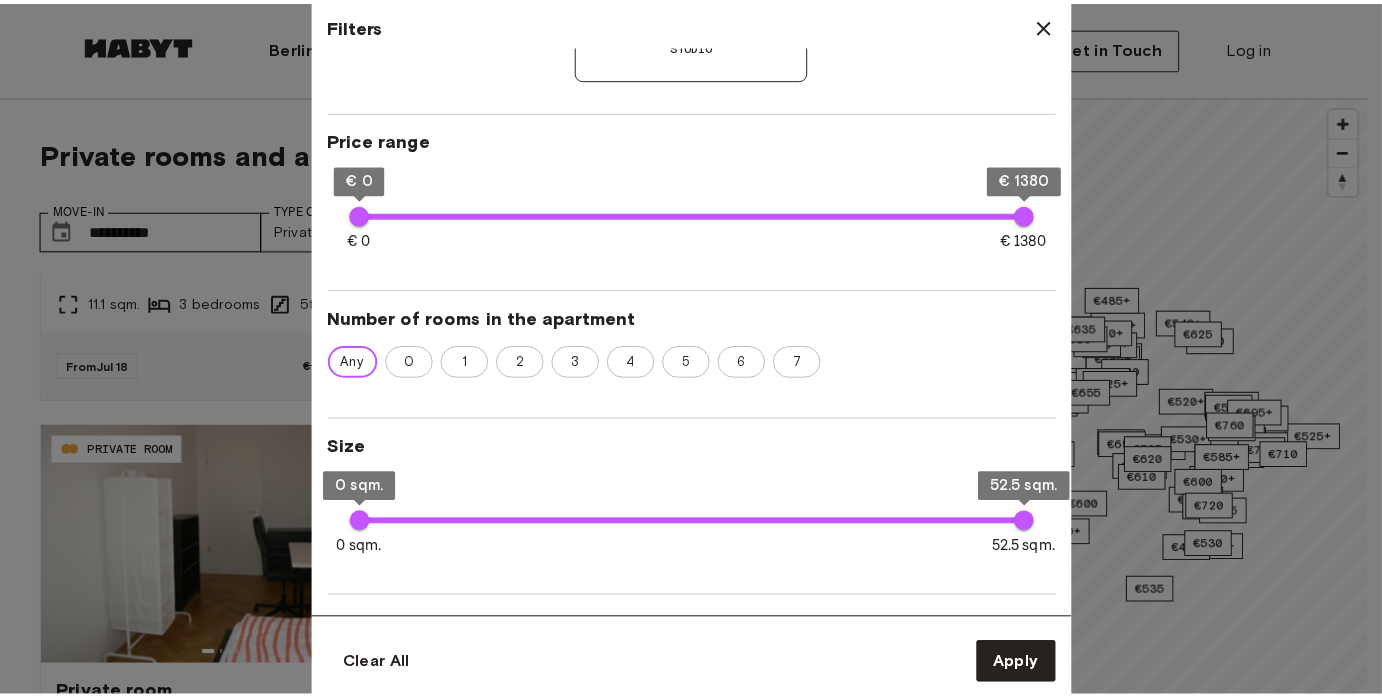 scroll, scrollTop: 0, scrollLeft: 0, axis: both 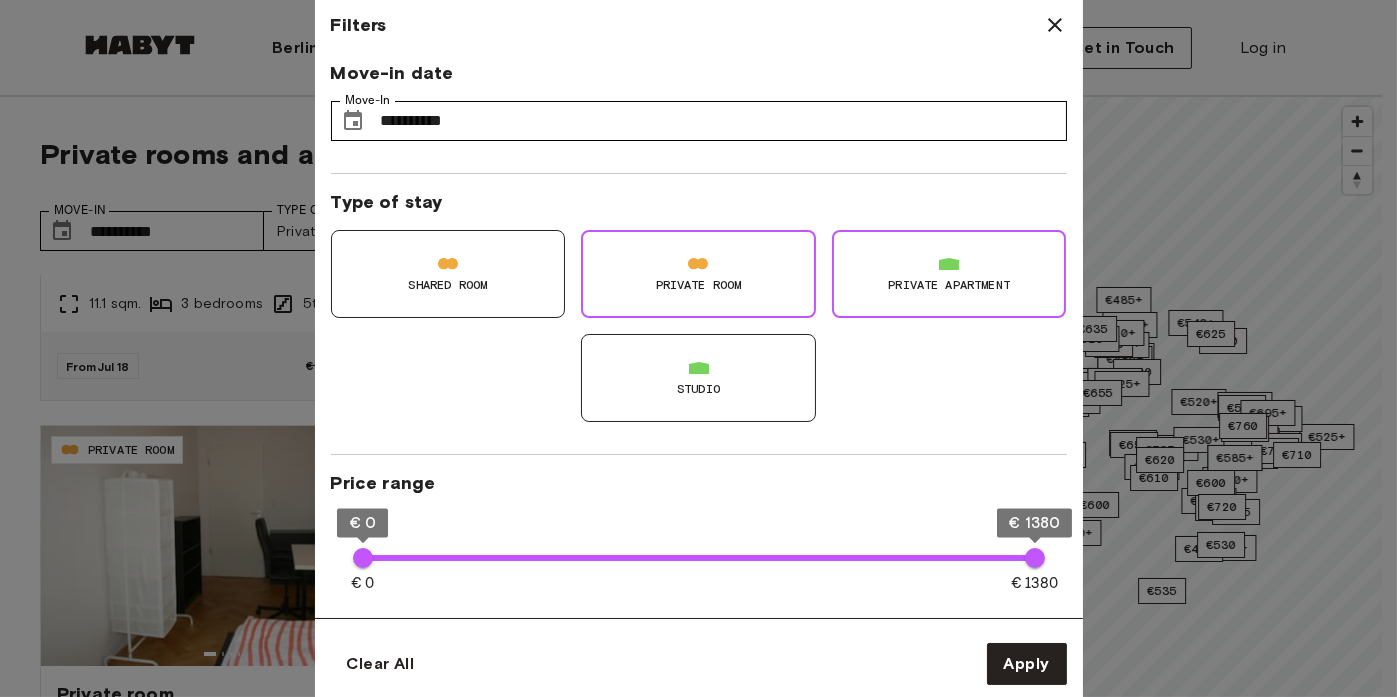 click 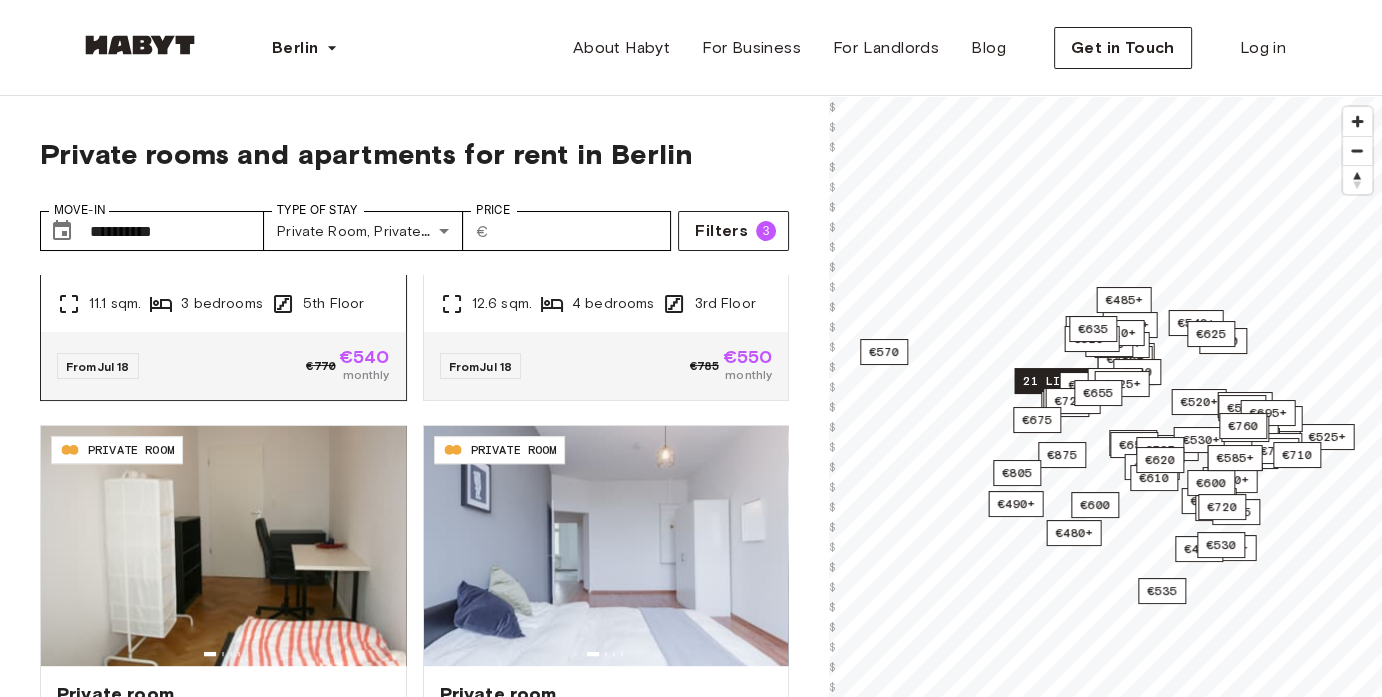 click on "From  Jul 18 €770 €540 monthly" at bounding box center (223, 366) 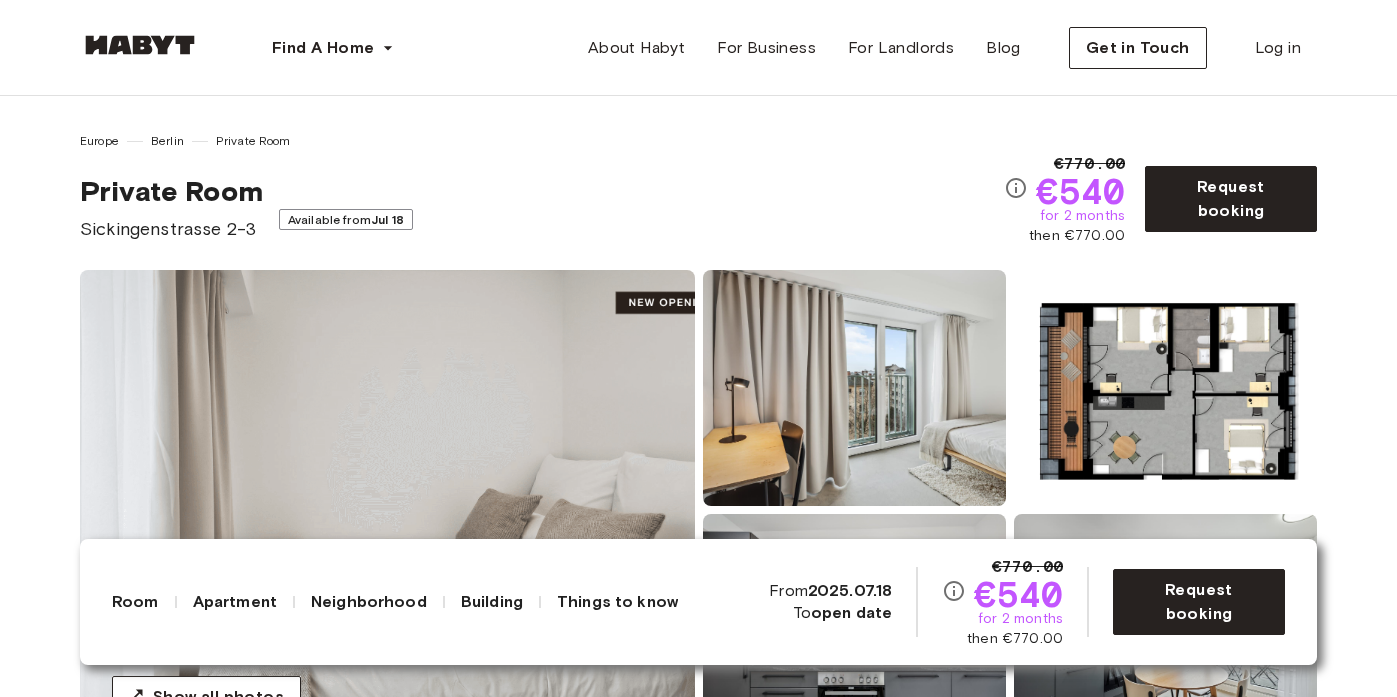 scroll, scrollTop: 0, scrollLeft: 0, axis: both 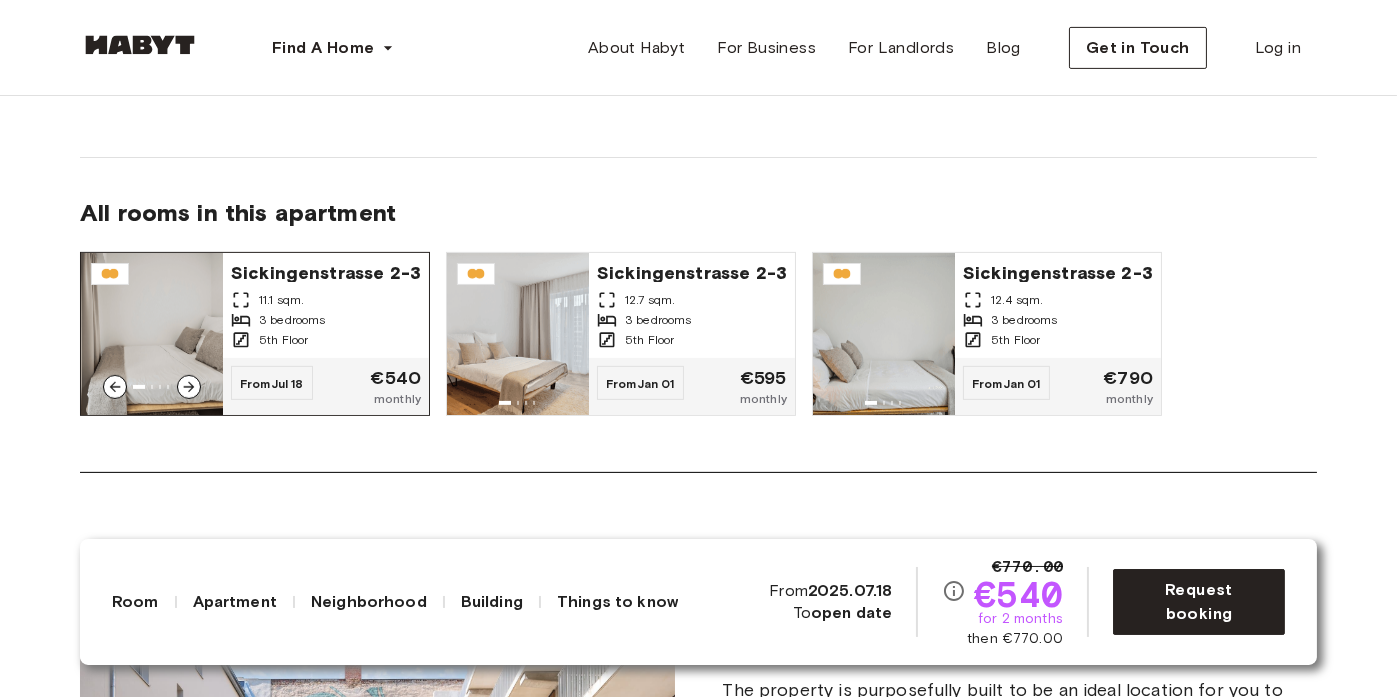 click at bounding box center [152, 334] 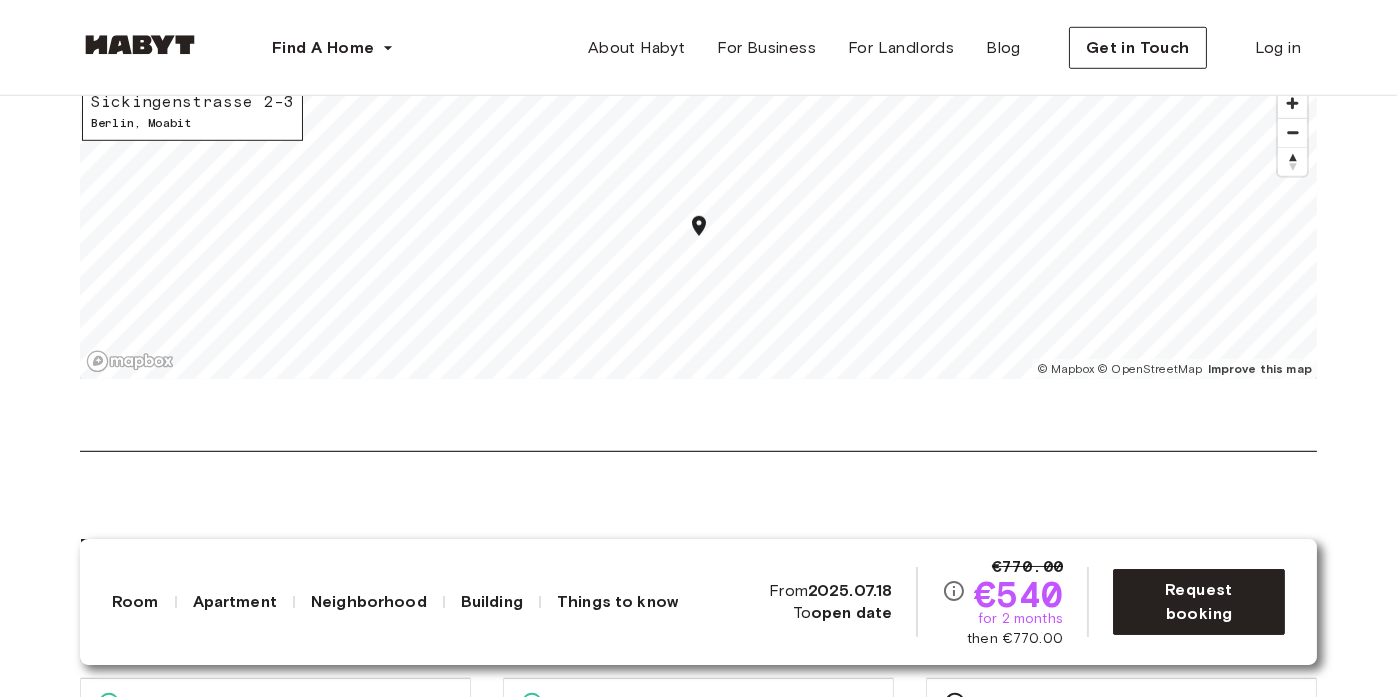 scroll, scrollTop: 2700, scrollLeft: 0, axis: vertical 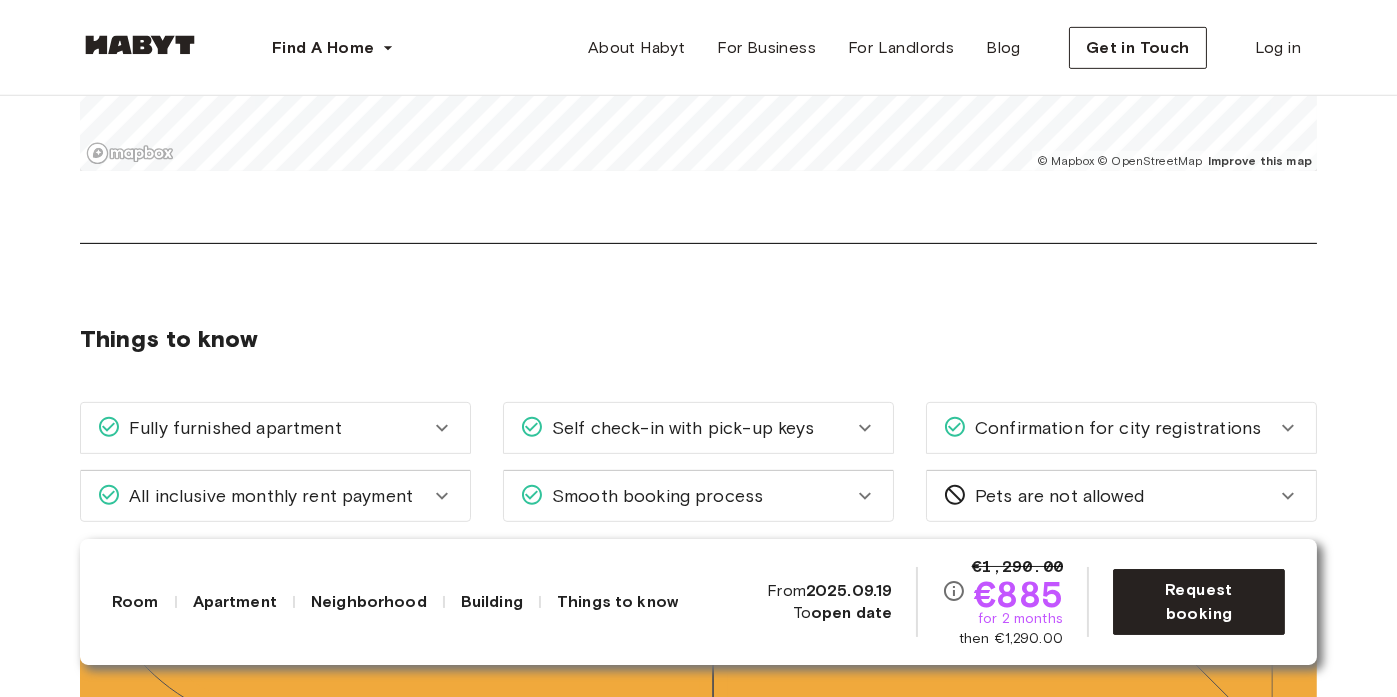 click on "Things to know" at bounding box center (617, 602) 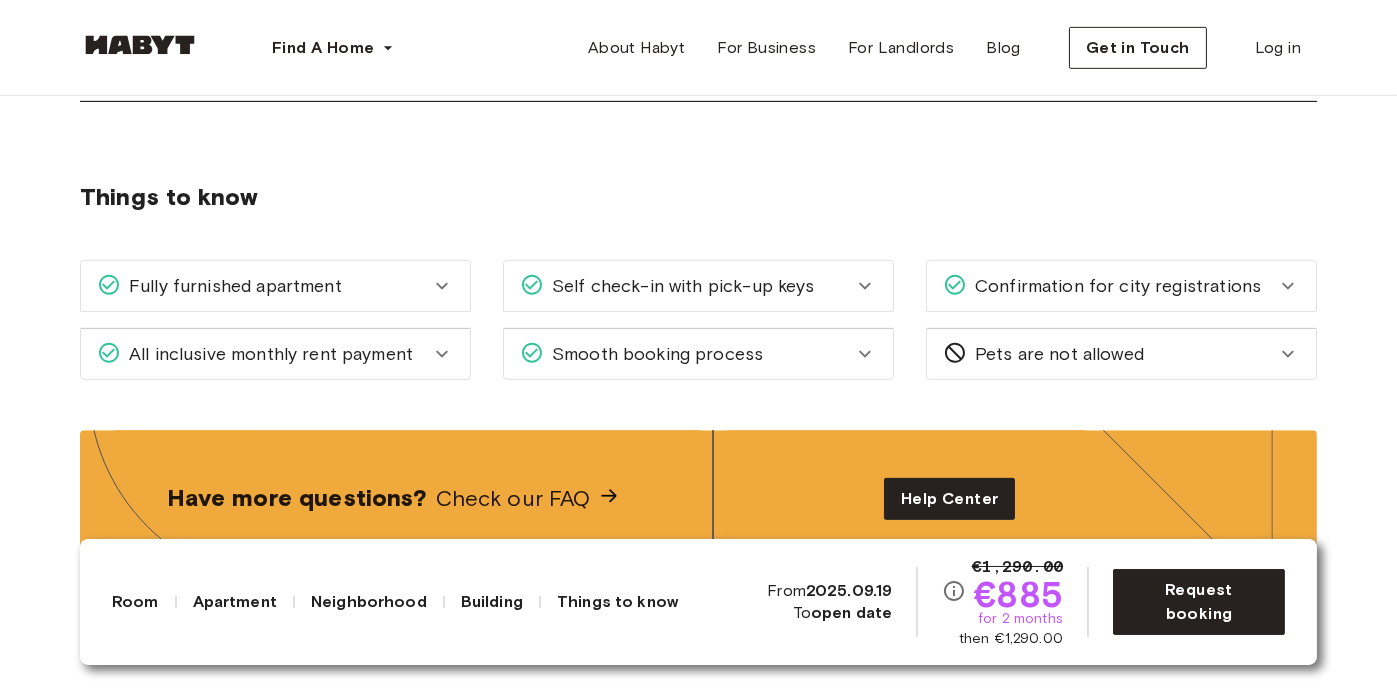 click on "Fully furnished apartment" at bounding box center (263, 286) 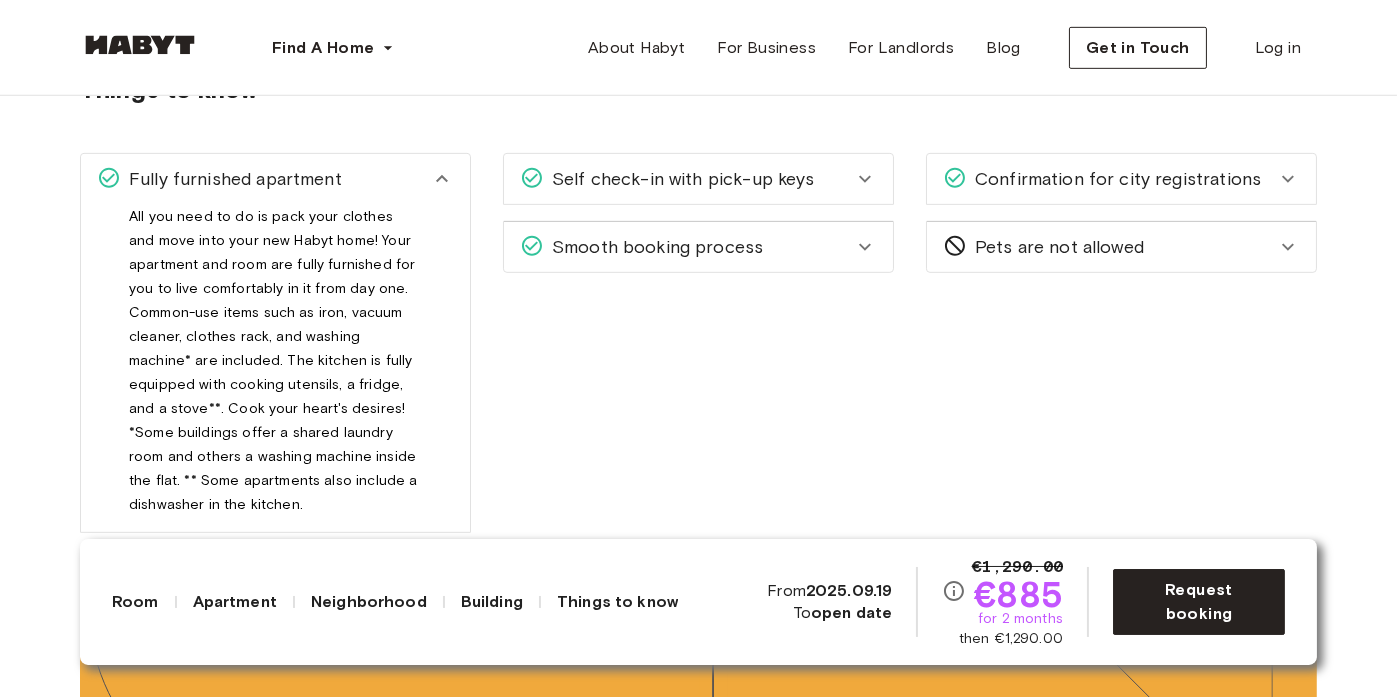 scroll, scrollTop: 2442, scrollLeft: 0, axis: vertical 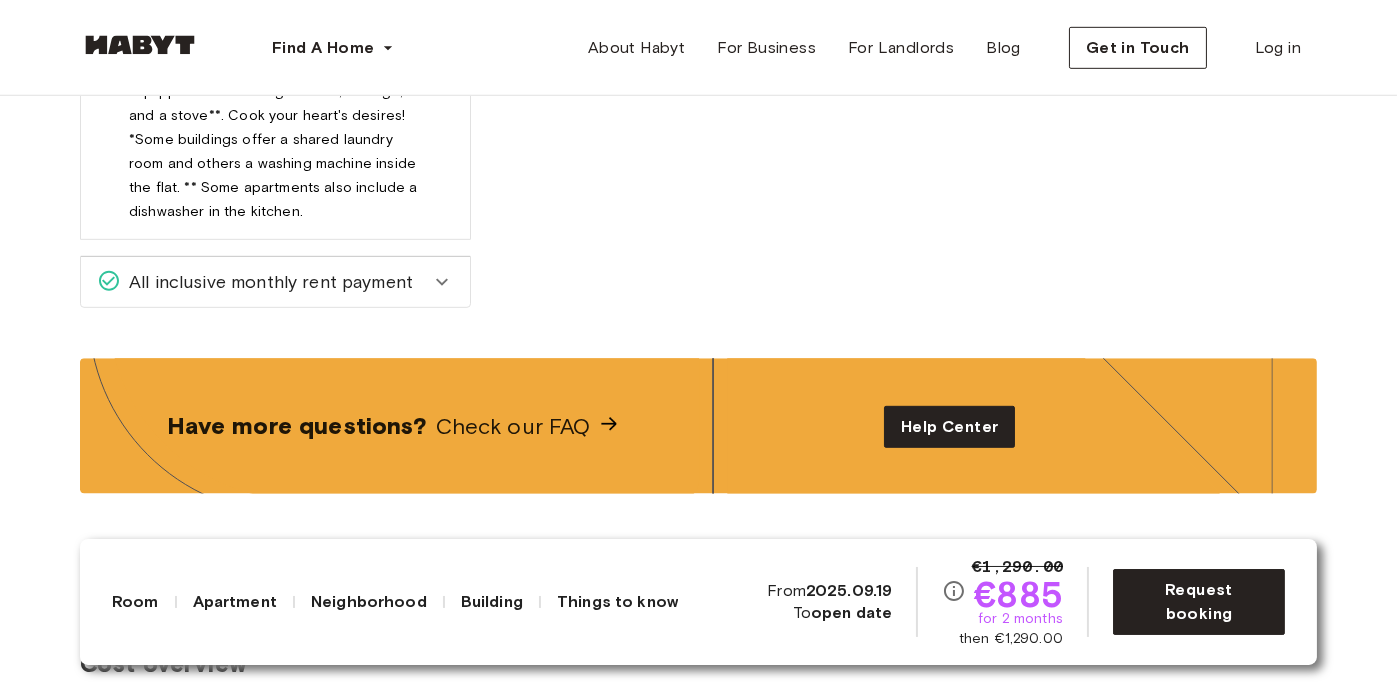 click on "All inclusive monthly rent payment" at bounding box center [275, 282] 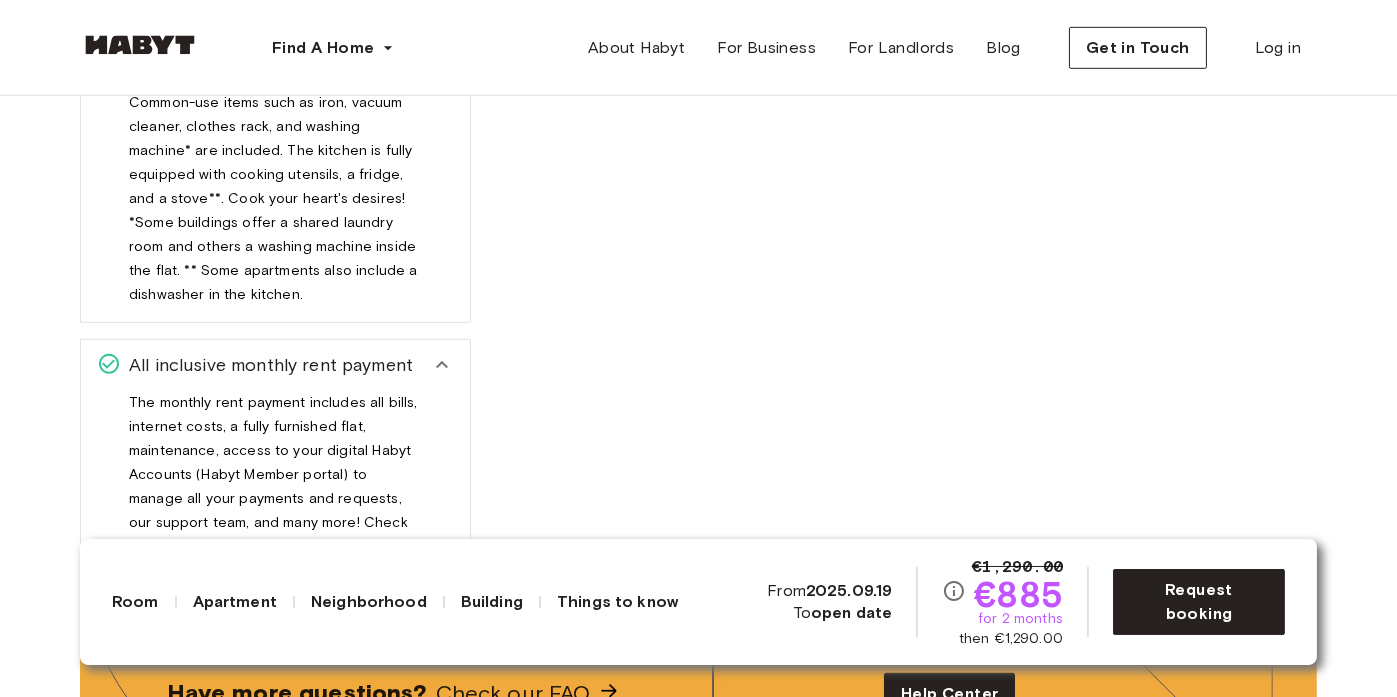 scroll, scrollTop: 2242, scrollLeft: 0, axis: vertical 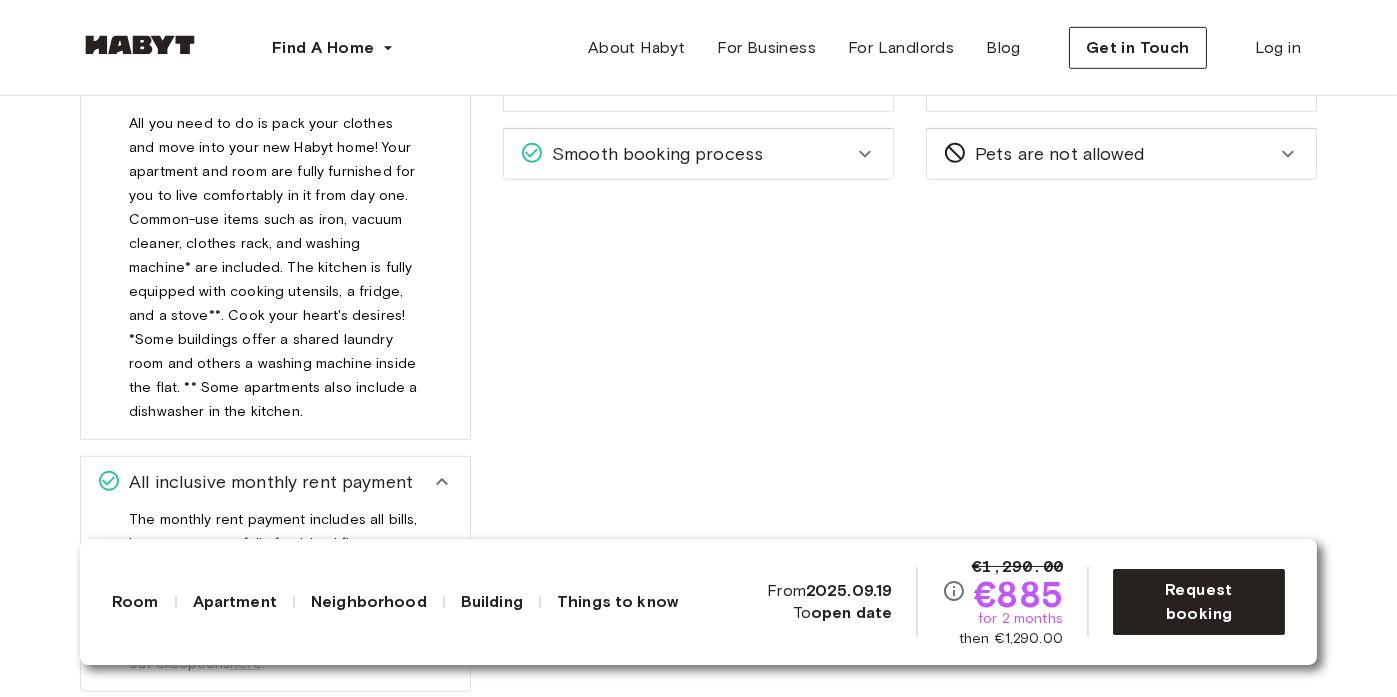 click on "Smooth booking process" at bounding box center [653, 154] 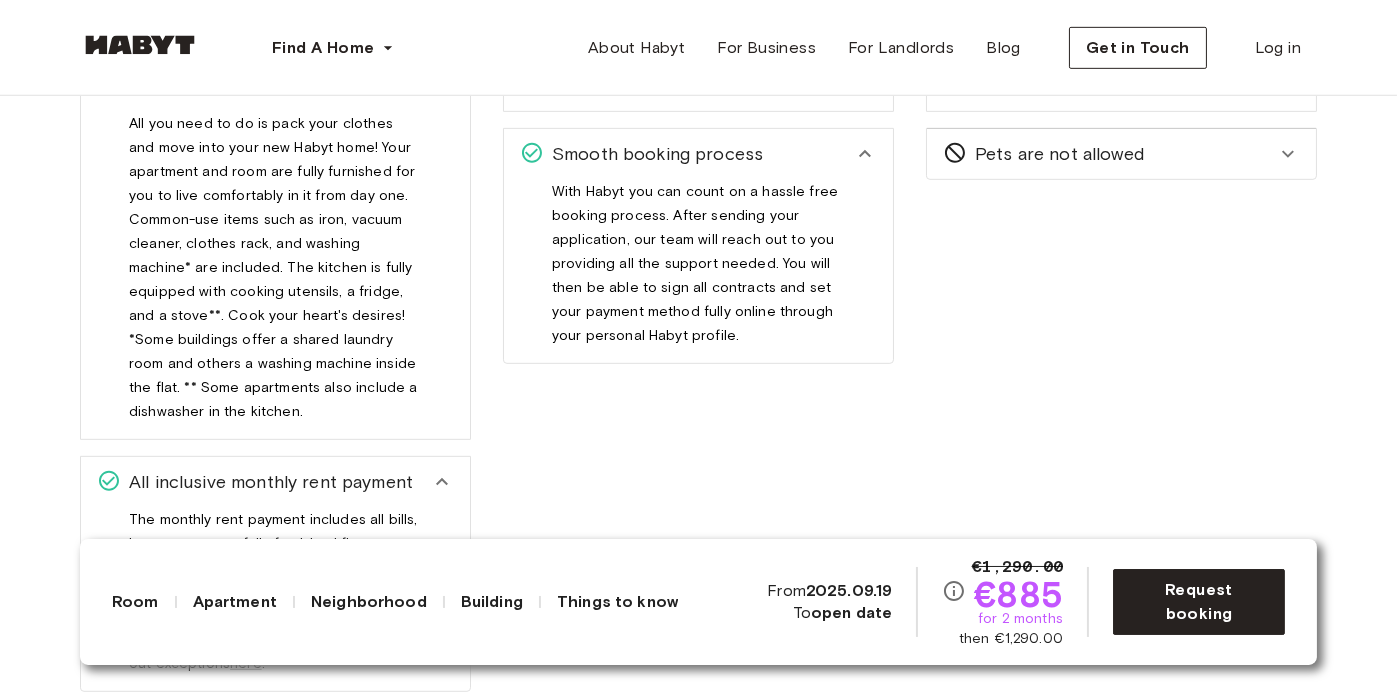 scroll, scrollTop: 2042, scrollLeft: 0, axis: vertical 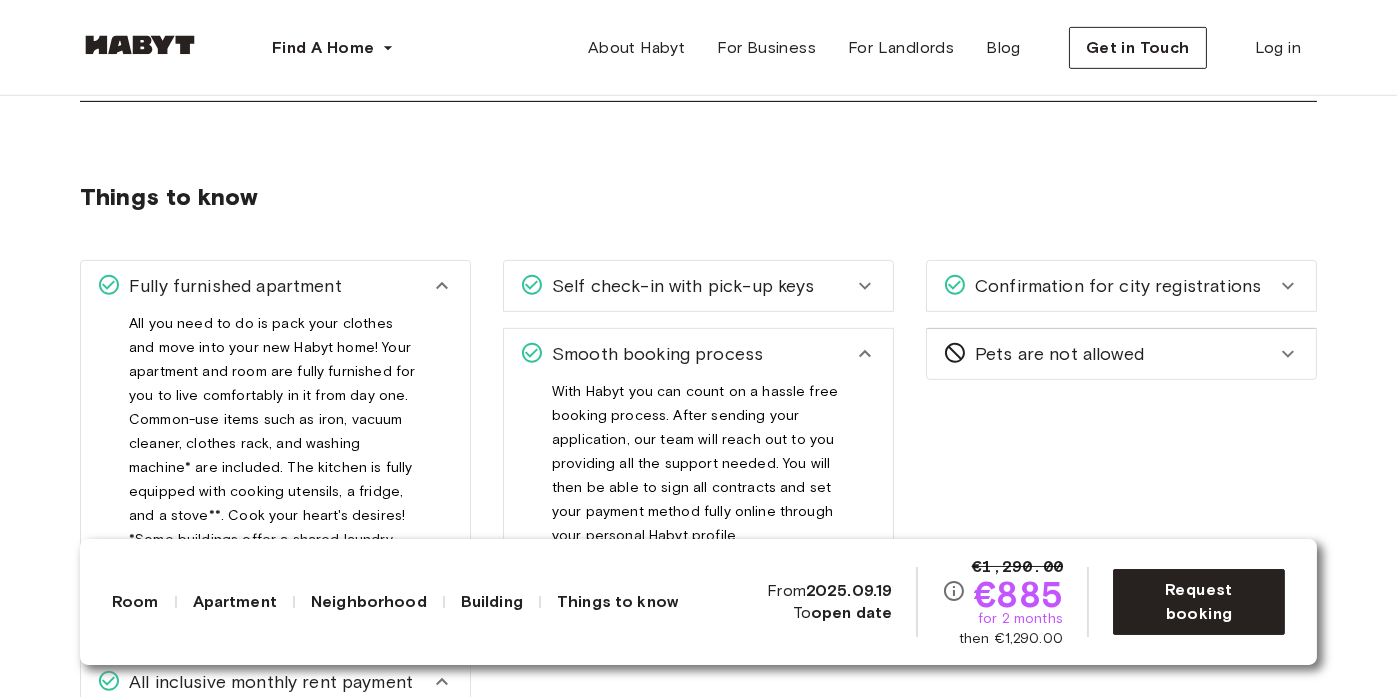click on "Self check-in with pick-up keys" at bounding box center (698, 286) 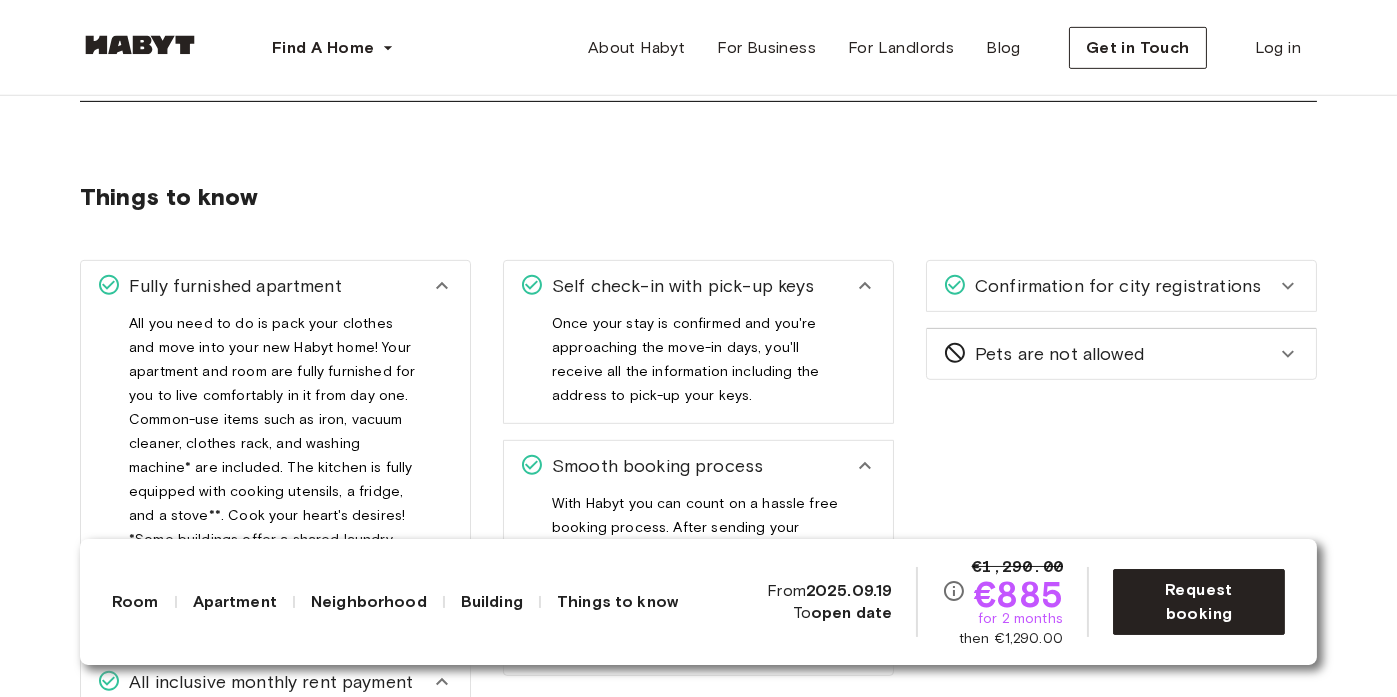 click on "Confirmation for city registrations" at bounding box center [1114, 286] 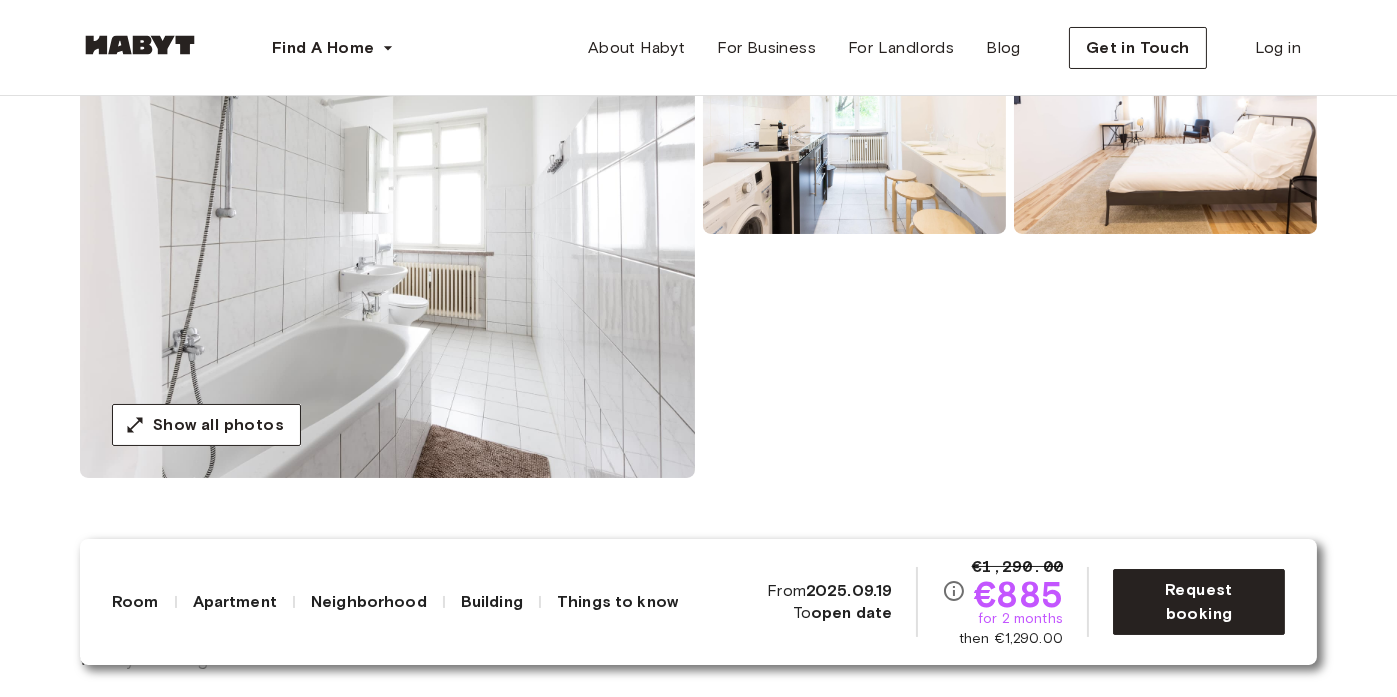 scroll, scrollTop: 300, scrollLeft: 0, axis: vertical 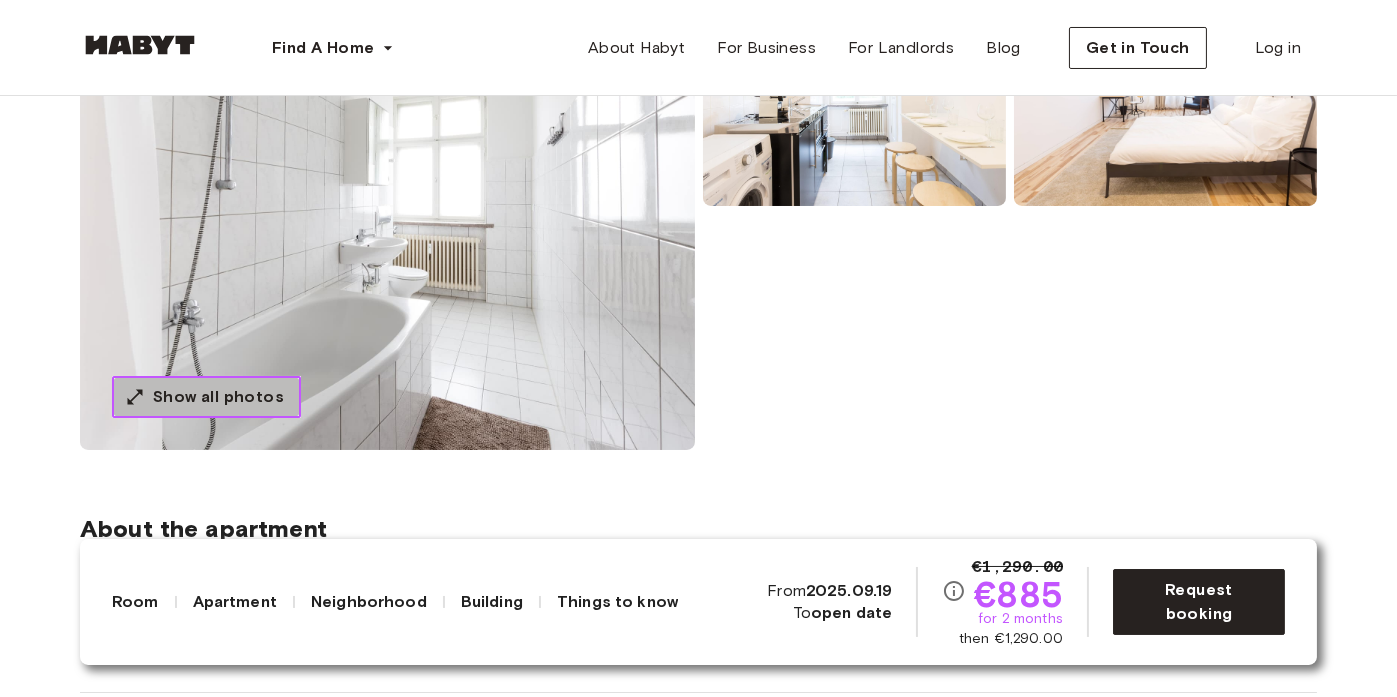 click on "Show all photos" at bounding box center [218, 397] 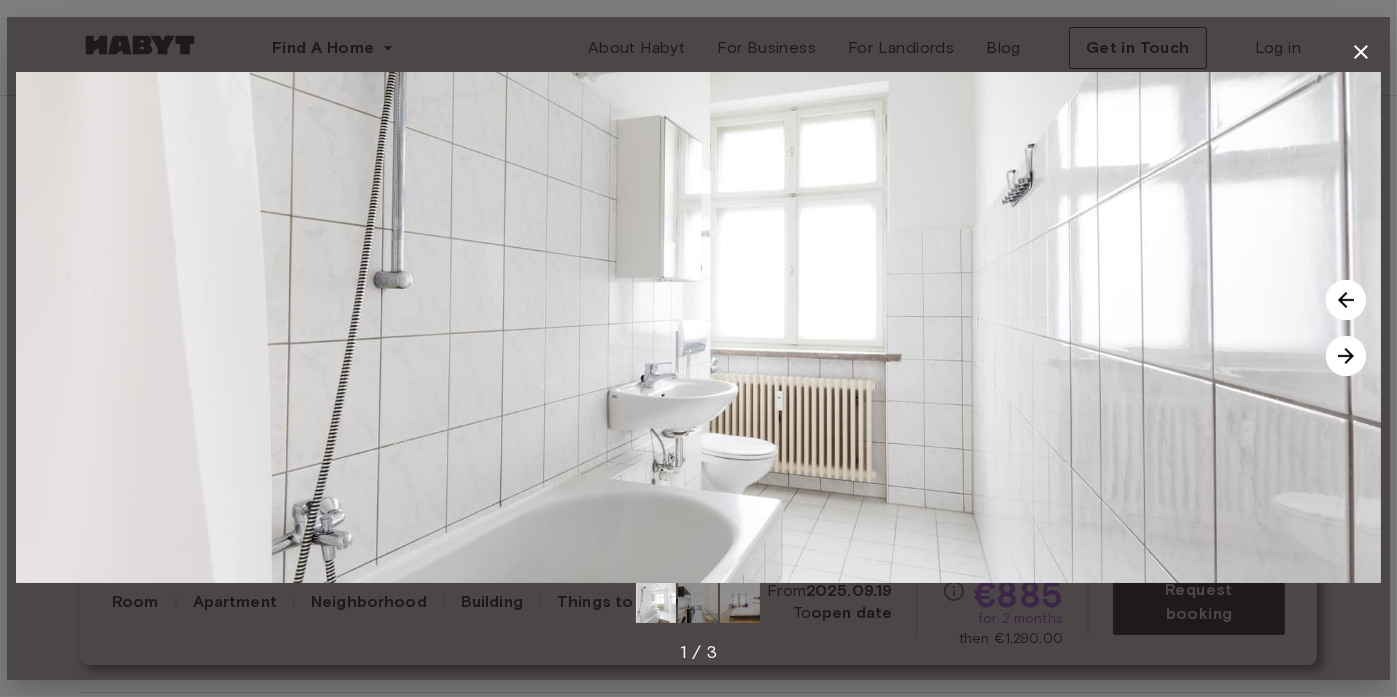 click at bounding box center (1346, 356) 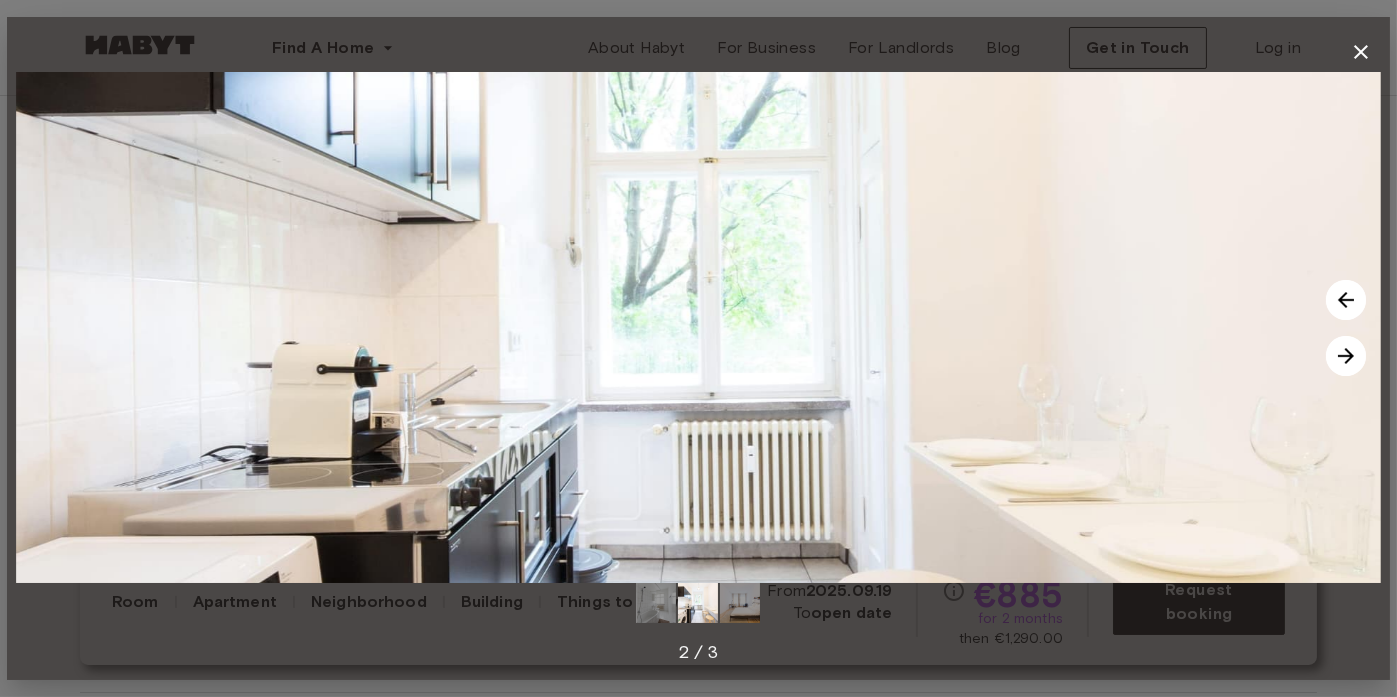 click at bounding box center (1346, 300) 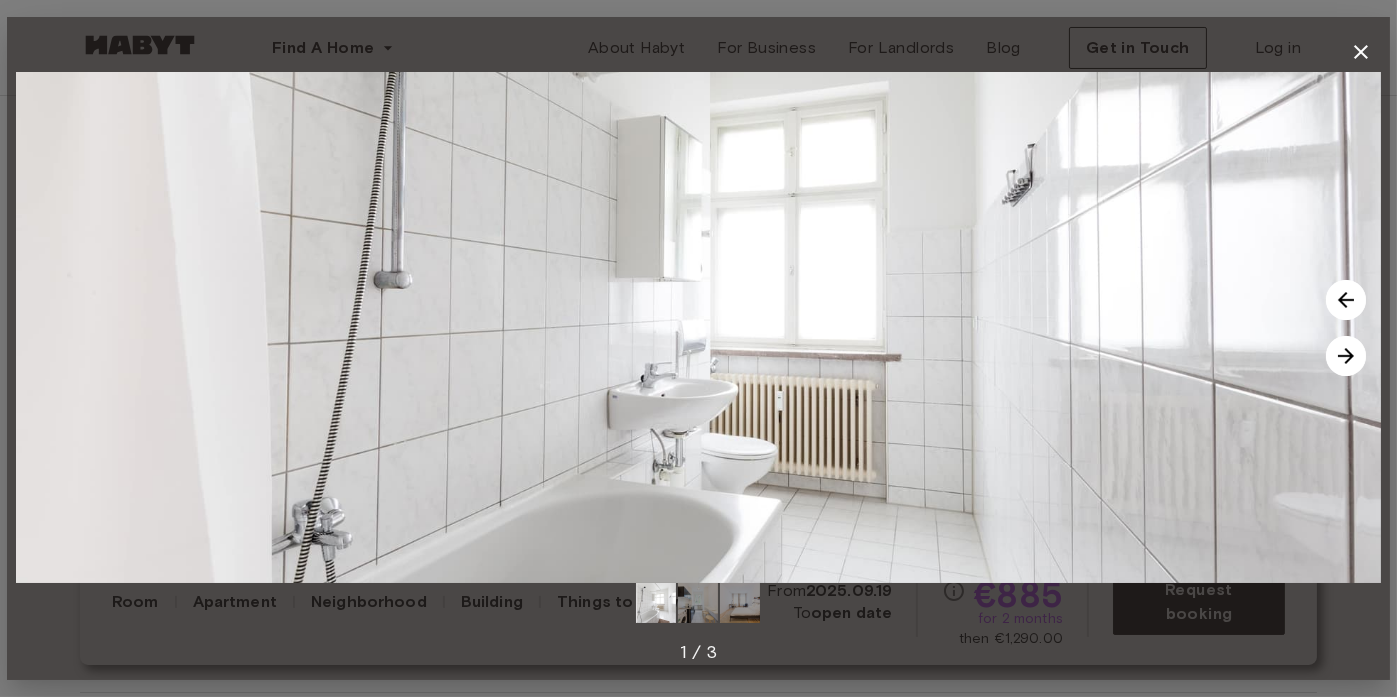 click at bounding box center (1346, 356) 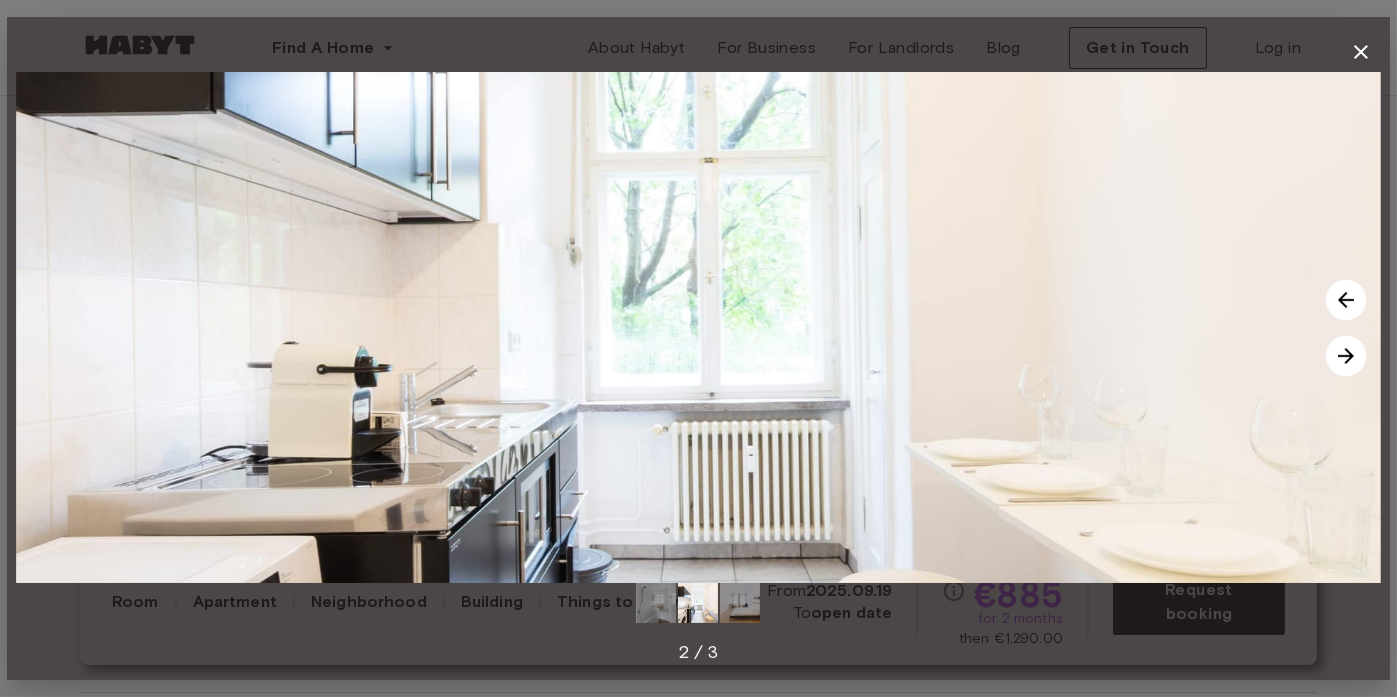 click at bounding box center (1346, 356) 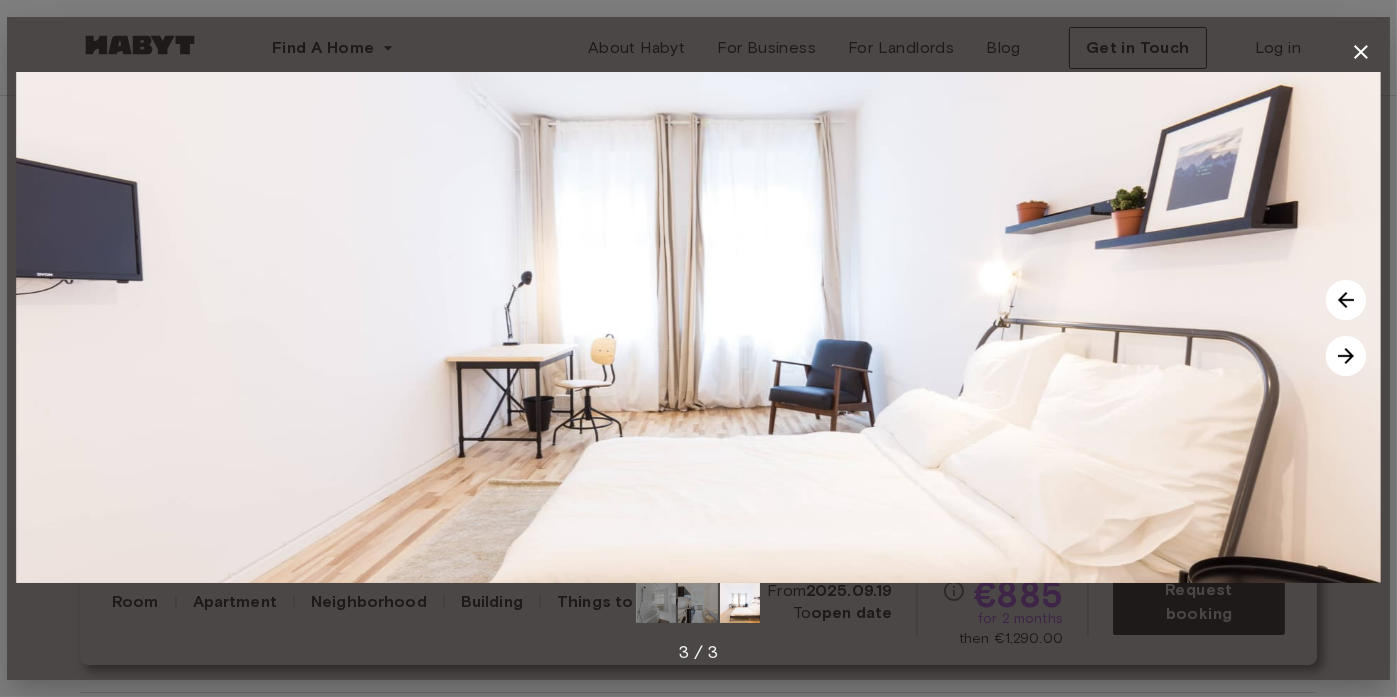 click at bounding box center (1346, 356) 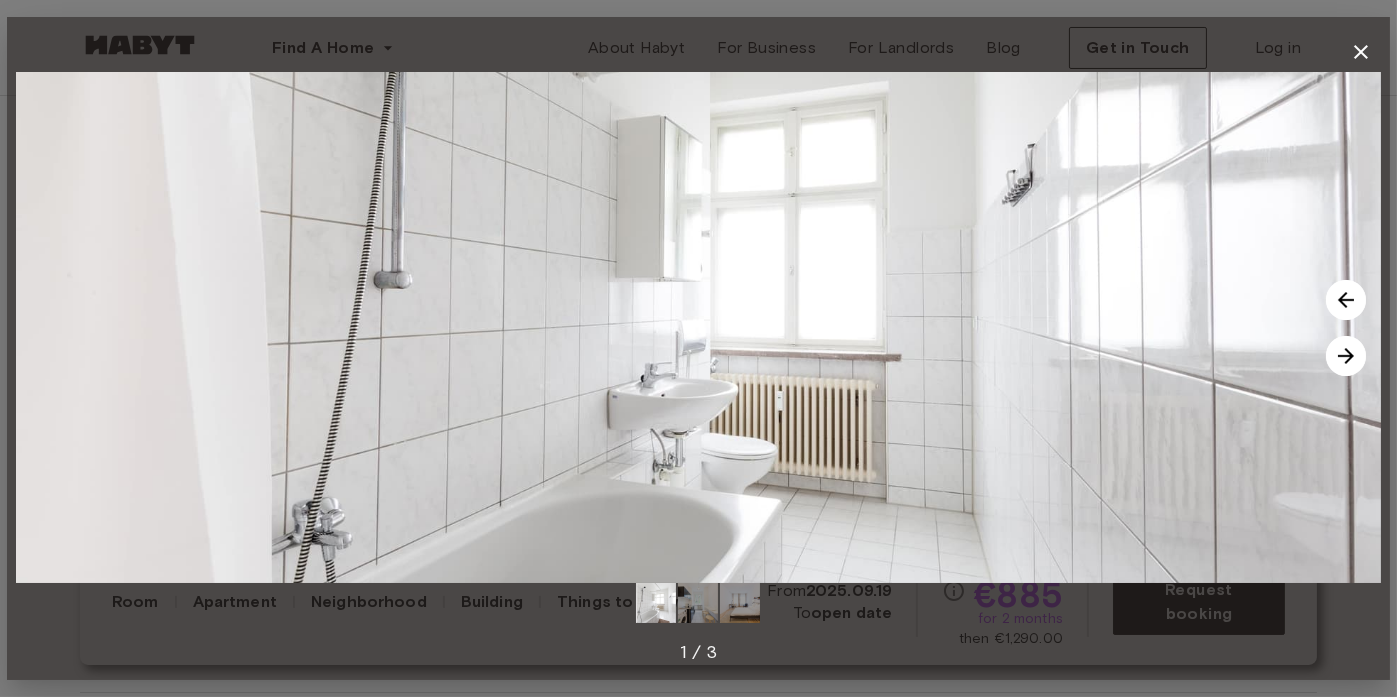 click at bounding box center (1346, 356) 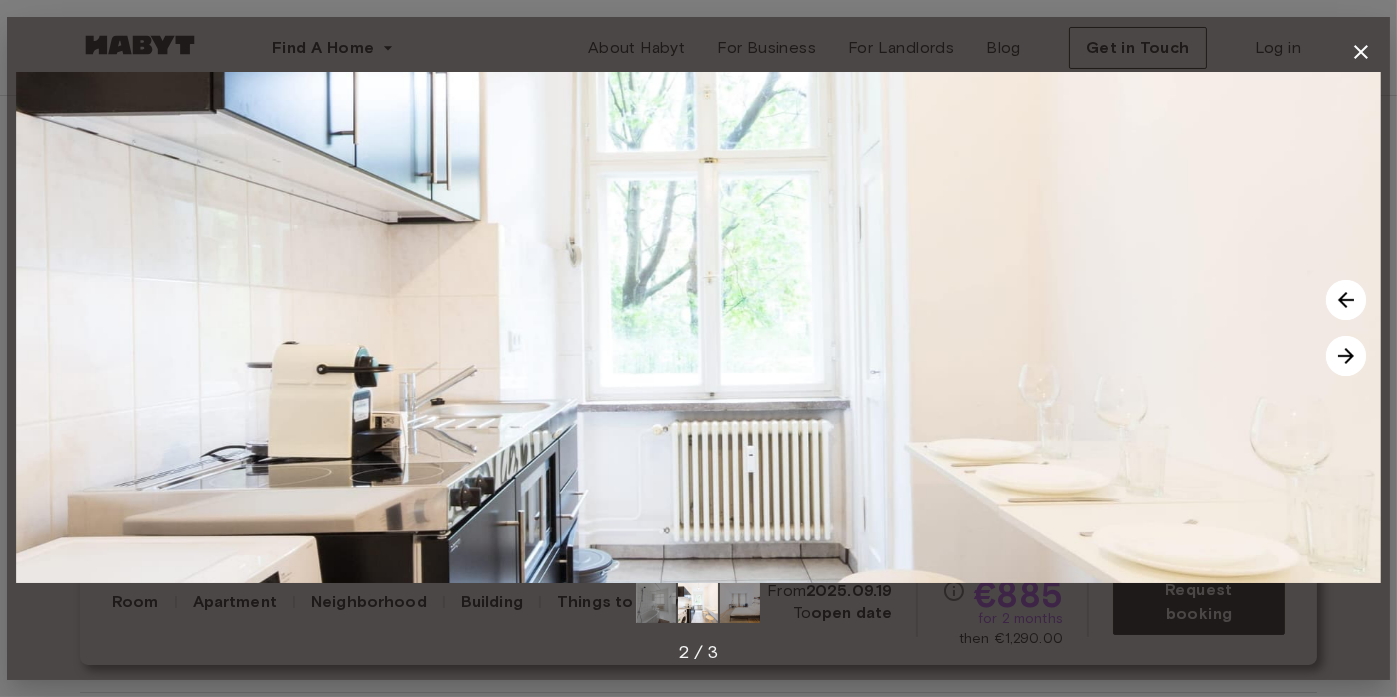 click at bounding box center (1346, 356) 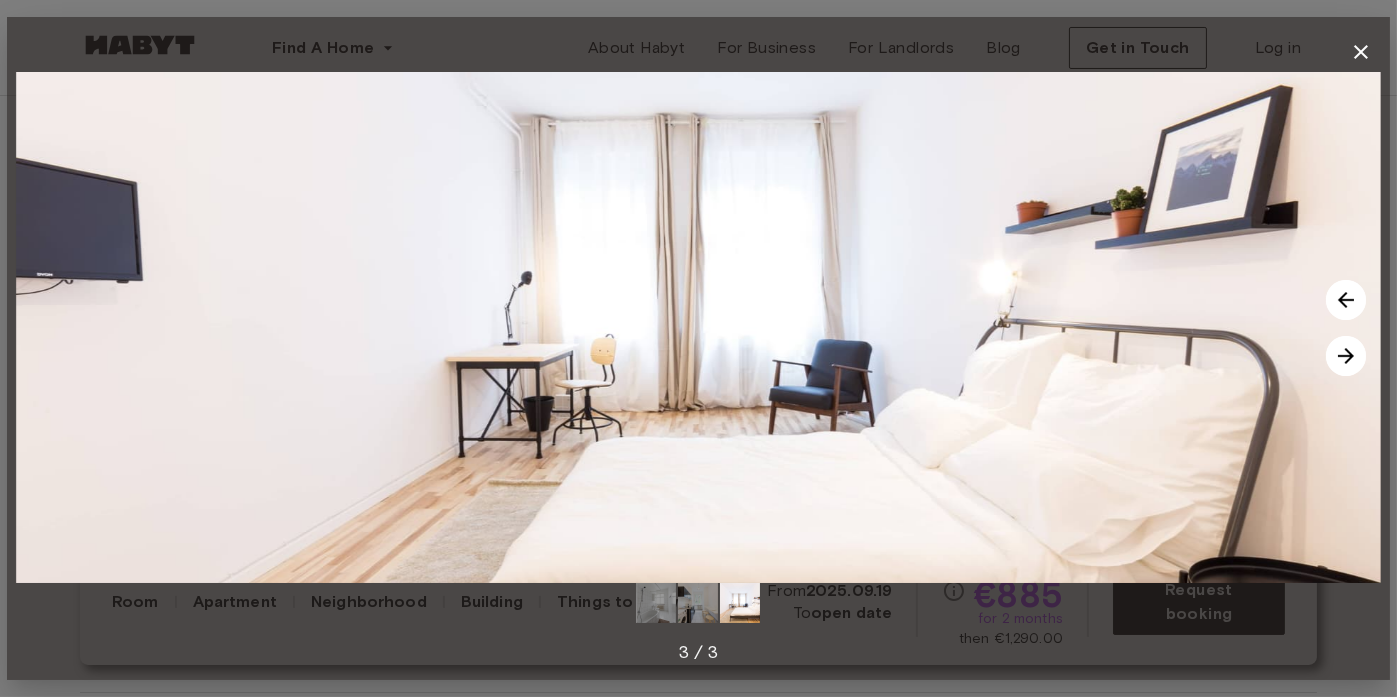 click 